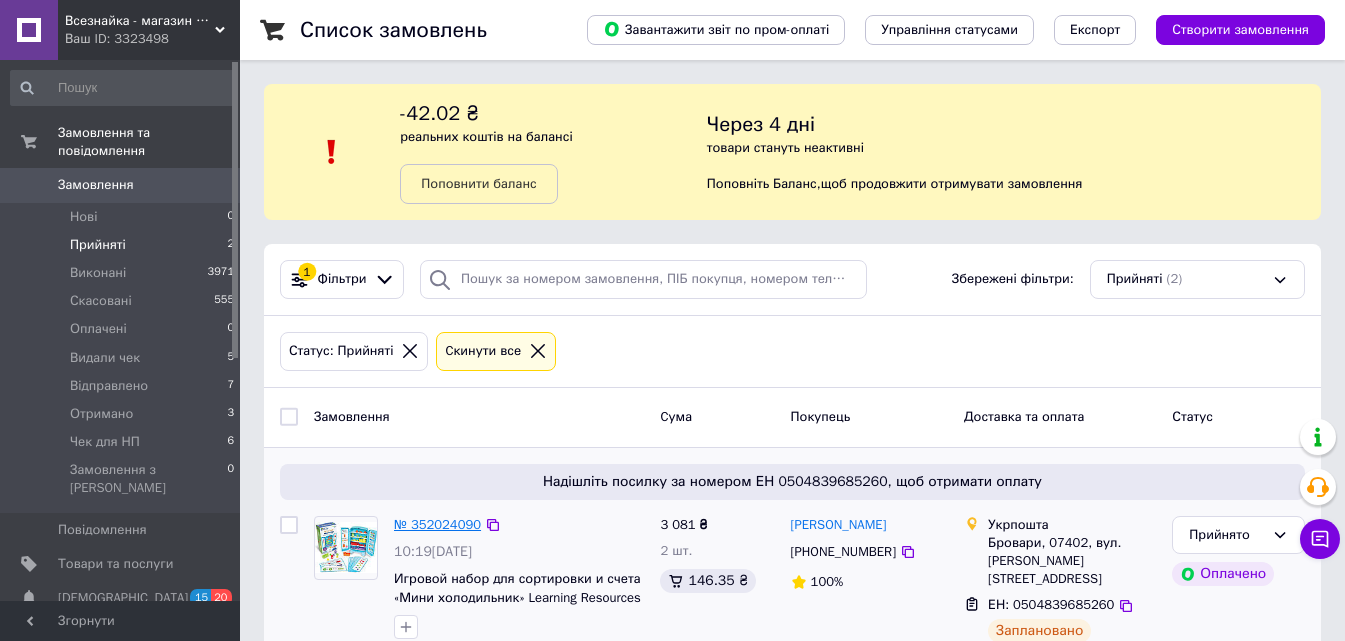 scroll, scrollTop: 0, scrollLeft: 0, axis: both 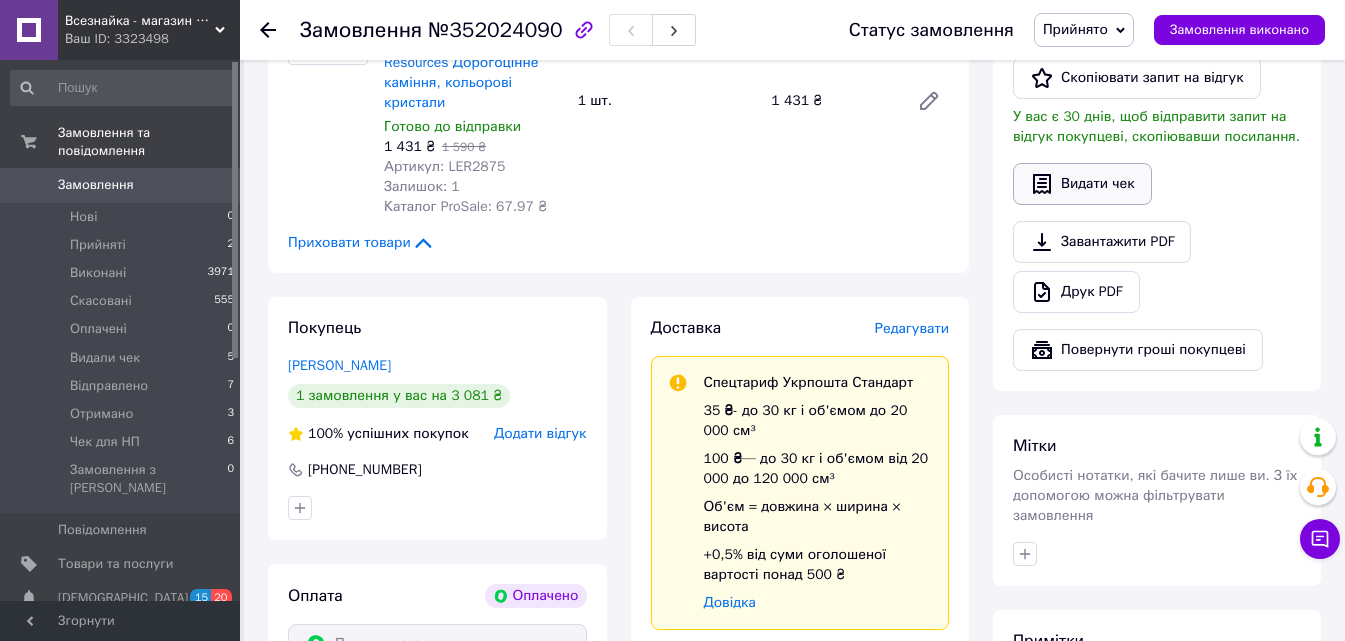 click on "Видати чек" at bounding box center (1082, 184) 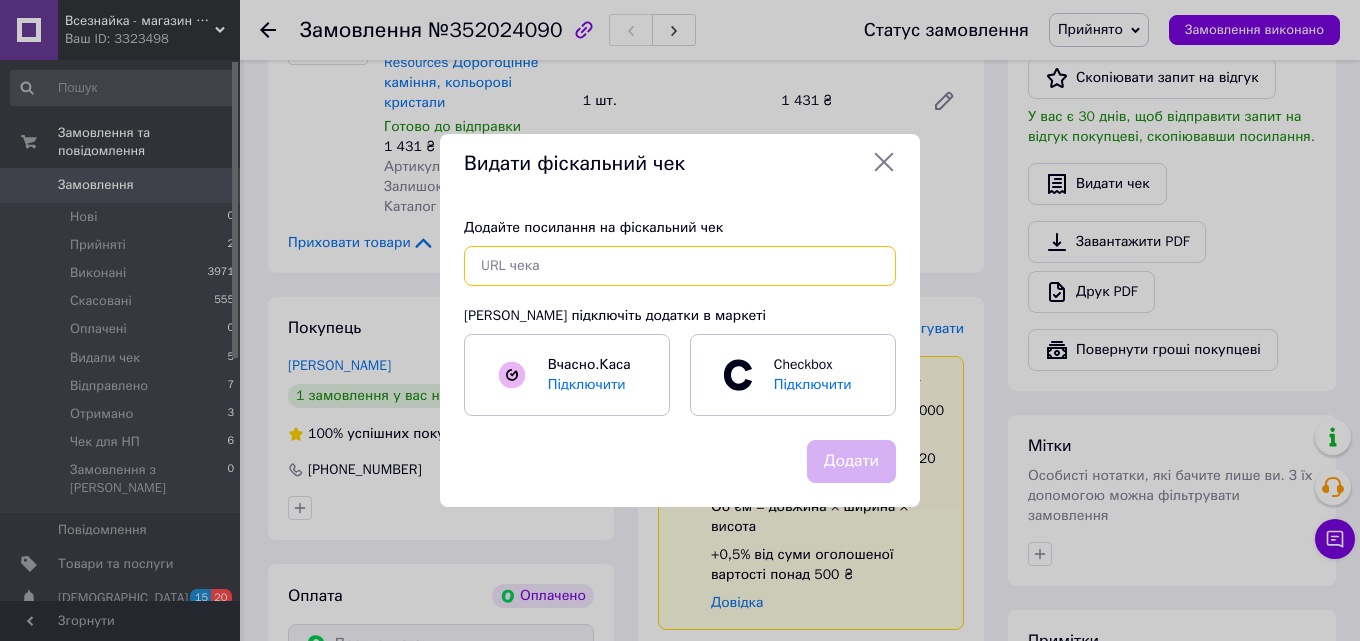 click at bounding box center (680, 266) 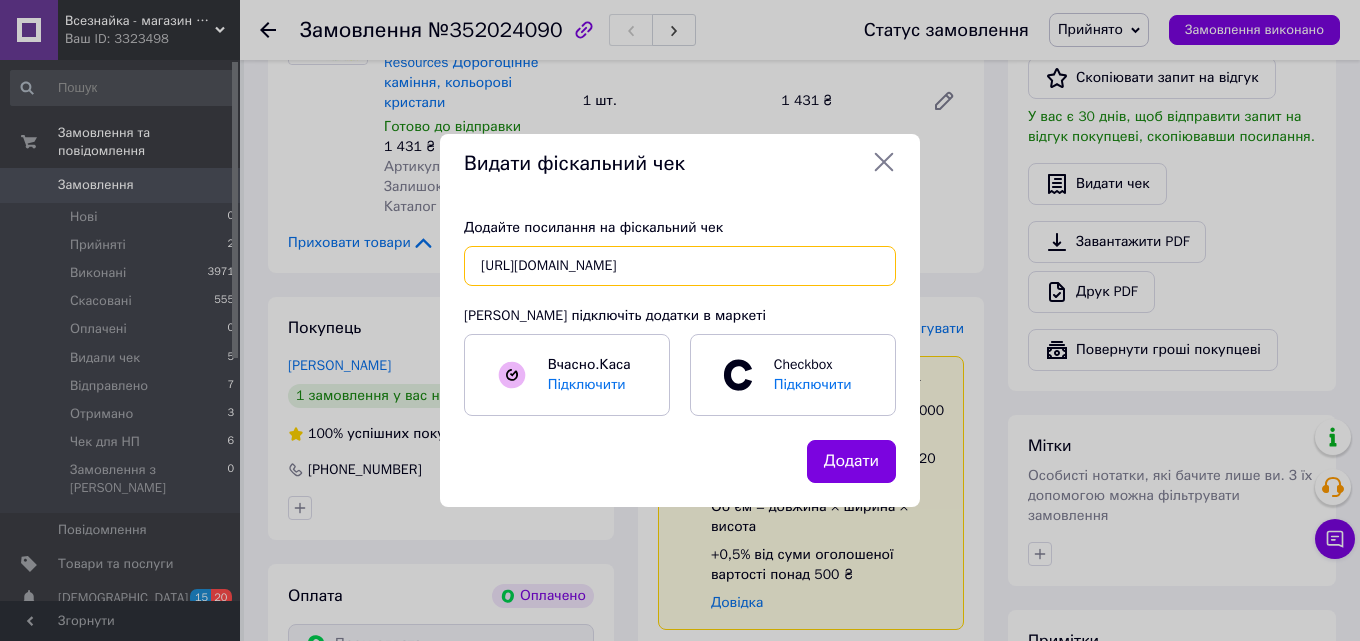 scroll, scrollTop: 0, scrollLeft: 26, axis: horizontal 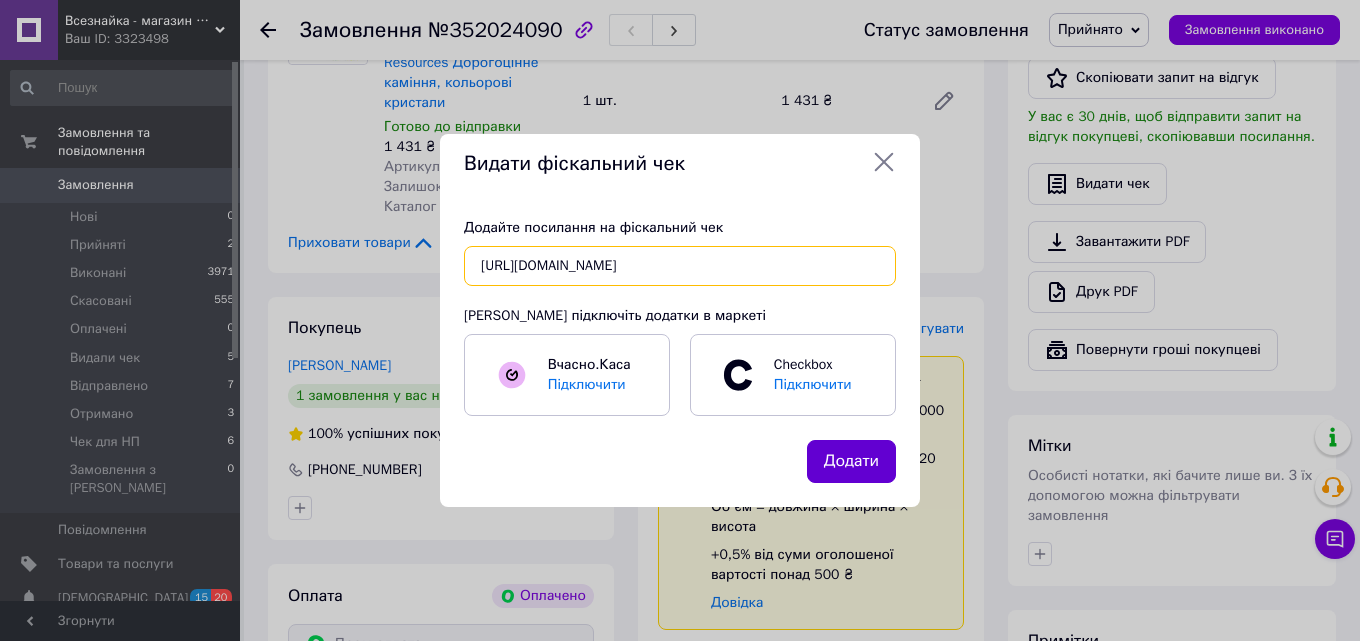 type on "[URL][DOMAIN_NAME]" 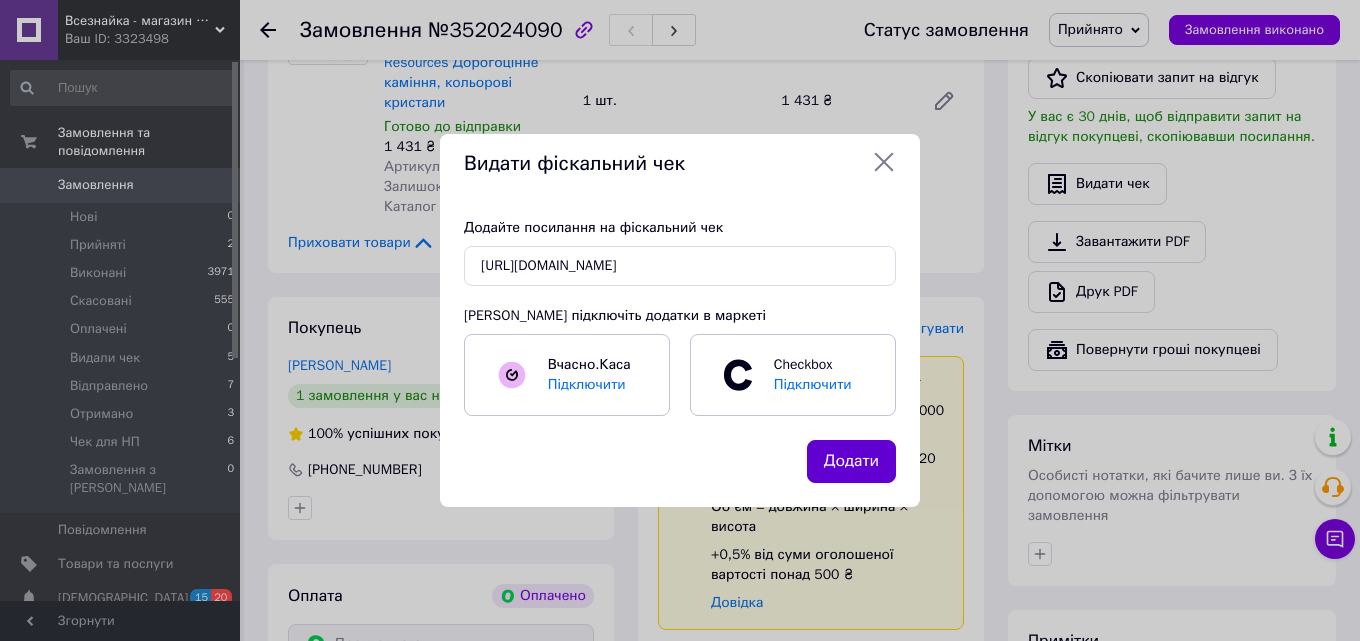 click on "Додати" at bounding box center (851, 461) 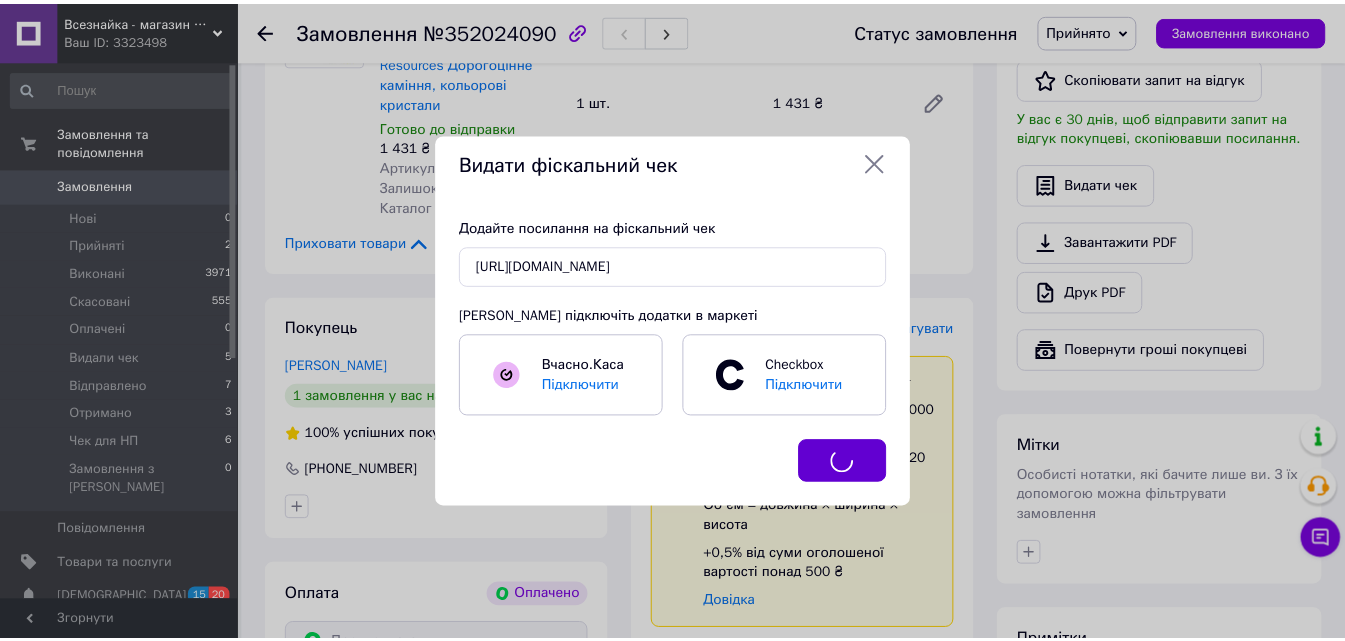 scroll, scrollTop: 0, scrollLeft: 0, axis: both 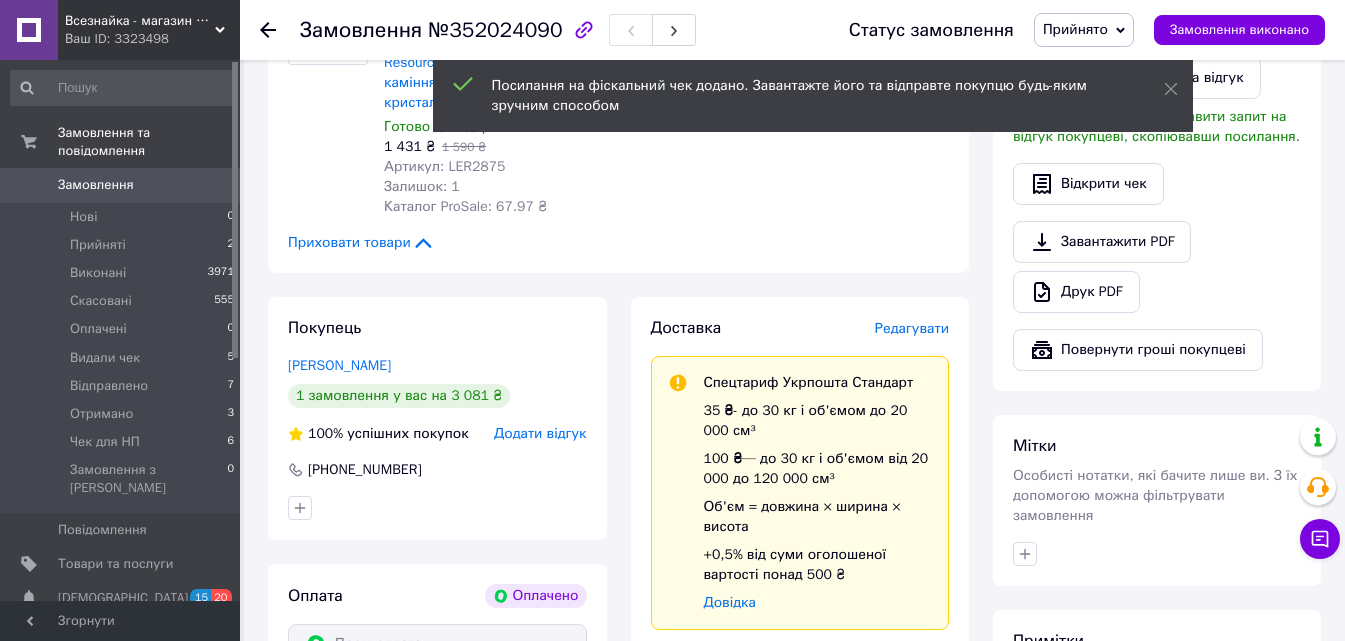 click on "Прийнято" at bounding box center (1075, 29) 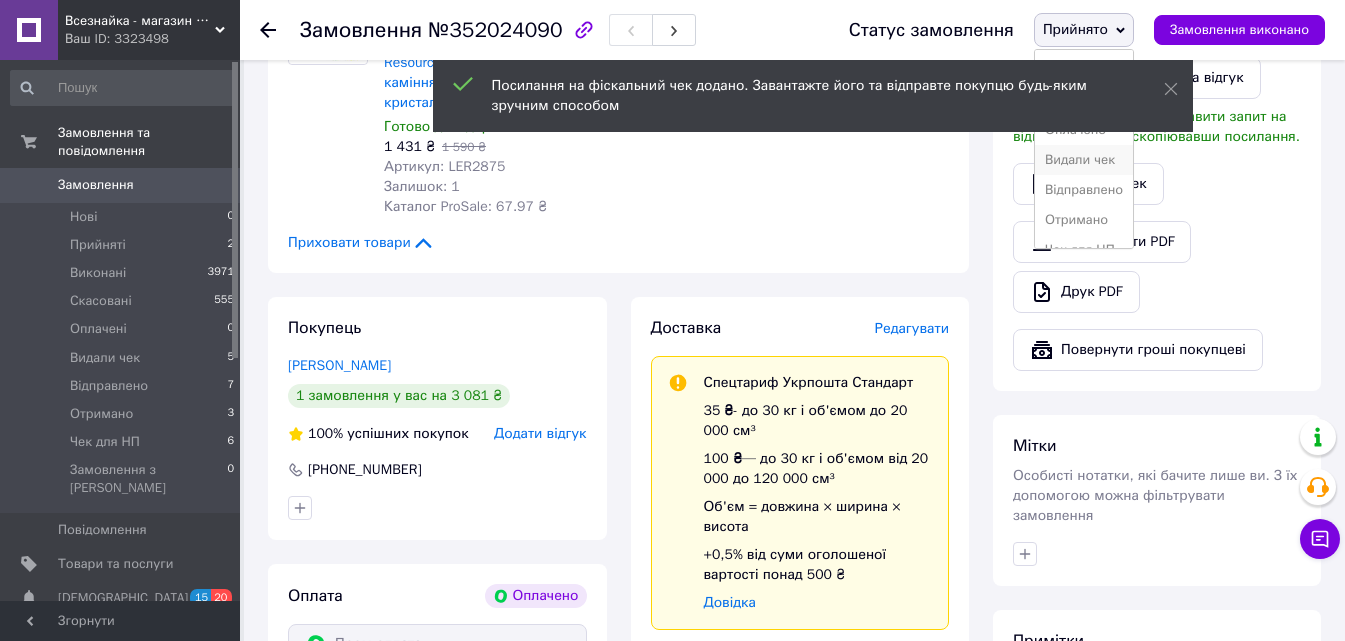 click on "Видали чек" at bounding box center [1084, 160] 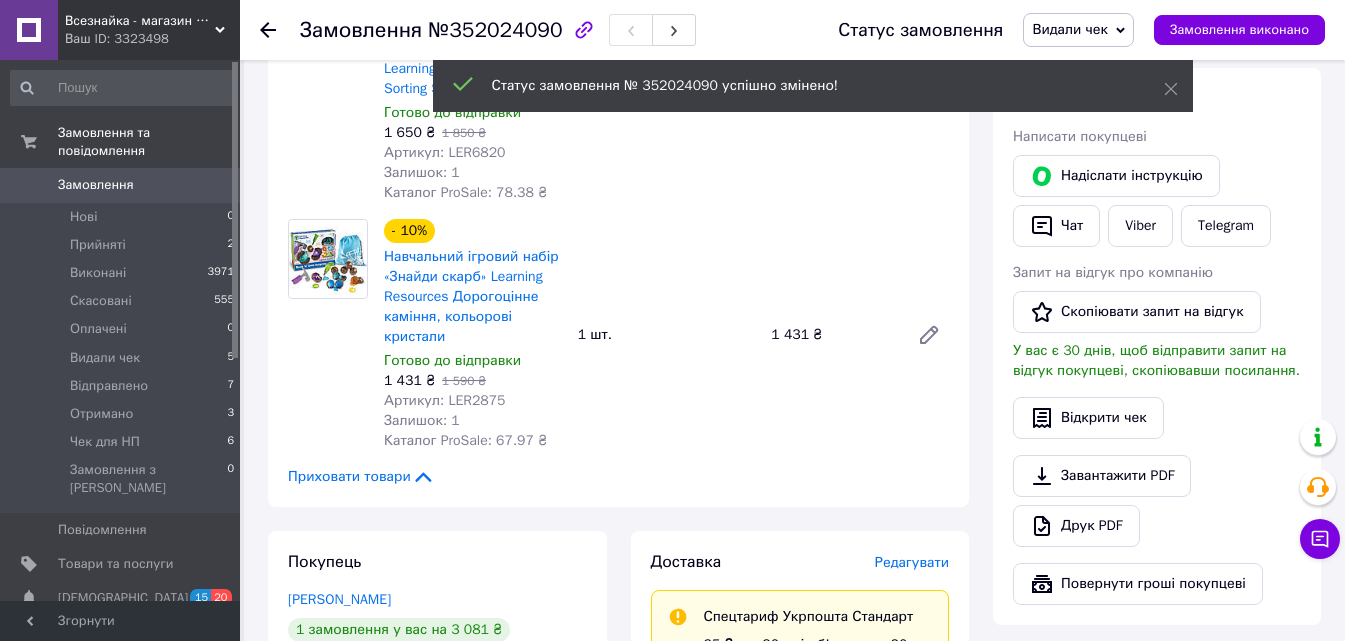 scroll, scrollTop: 129, scrollLeft: 0, axis: vertical 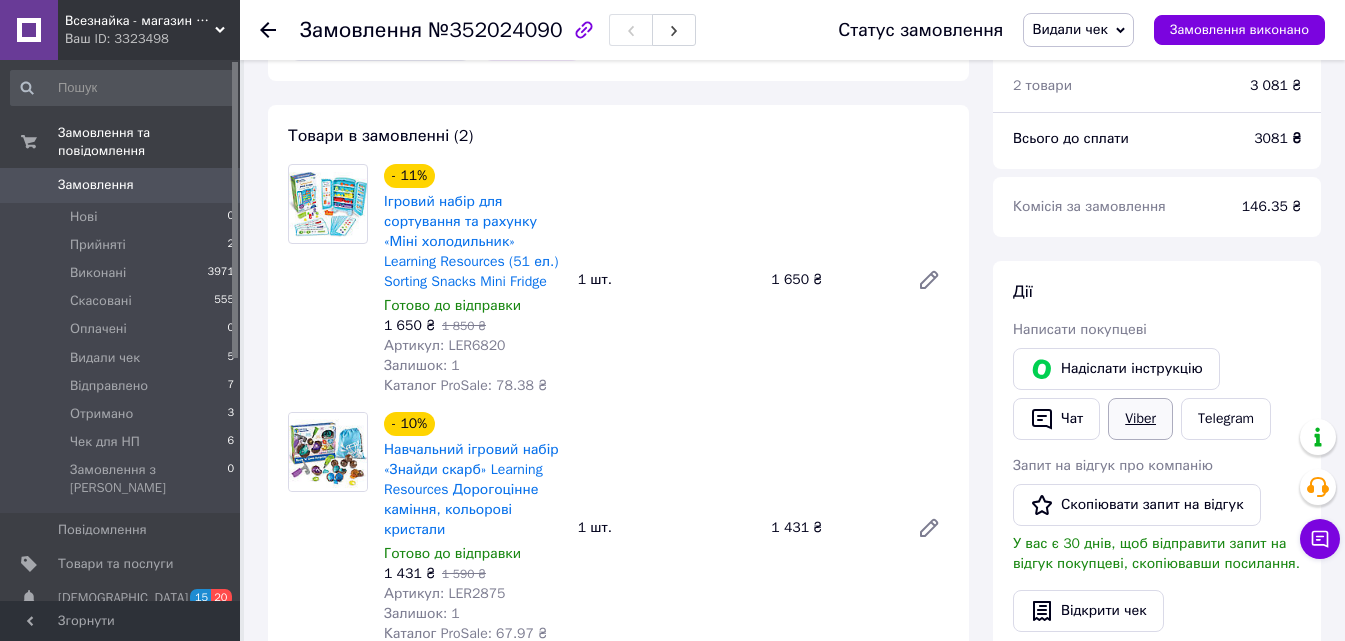 click on "Viber" at bounding box center (1140, 419) 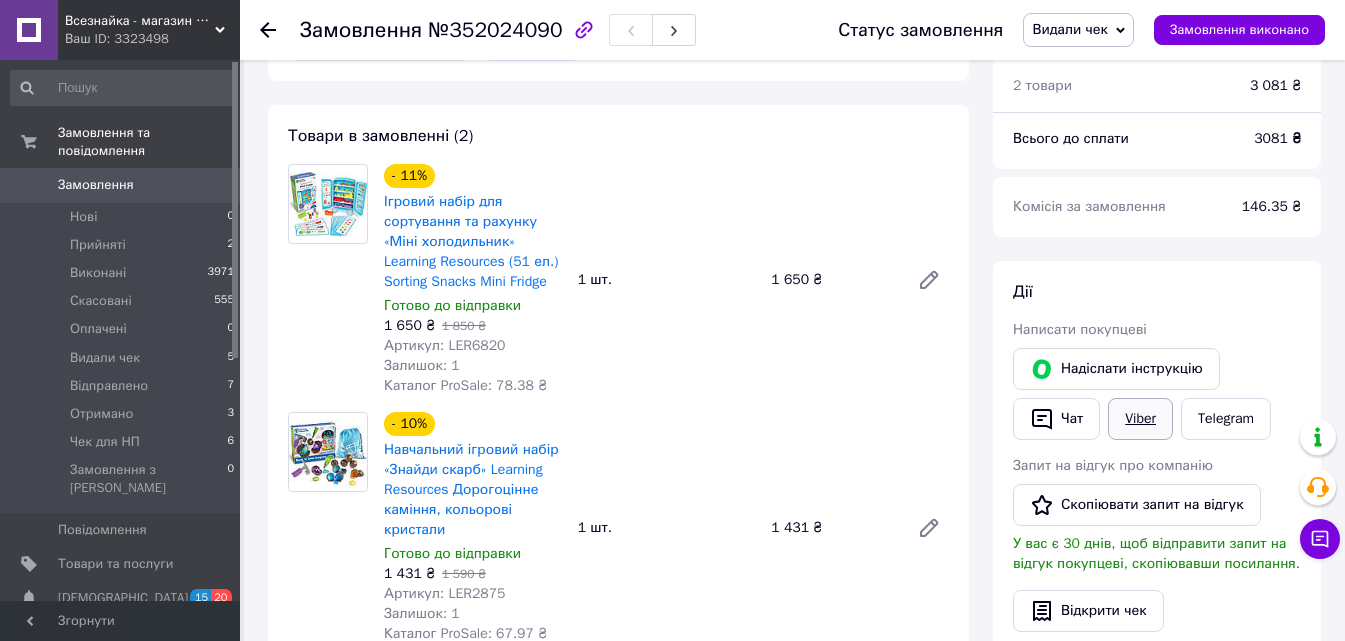 click on "Viber" at bounding box center (1140, 419) 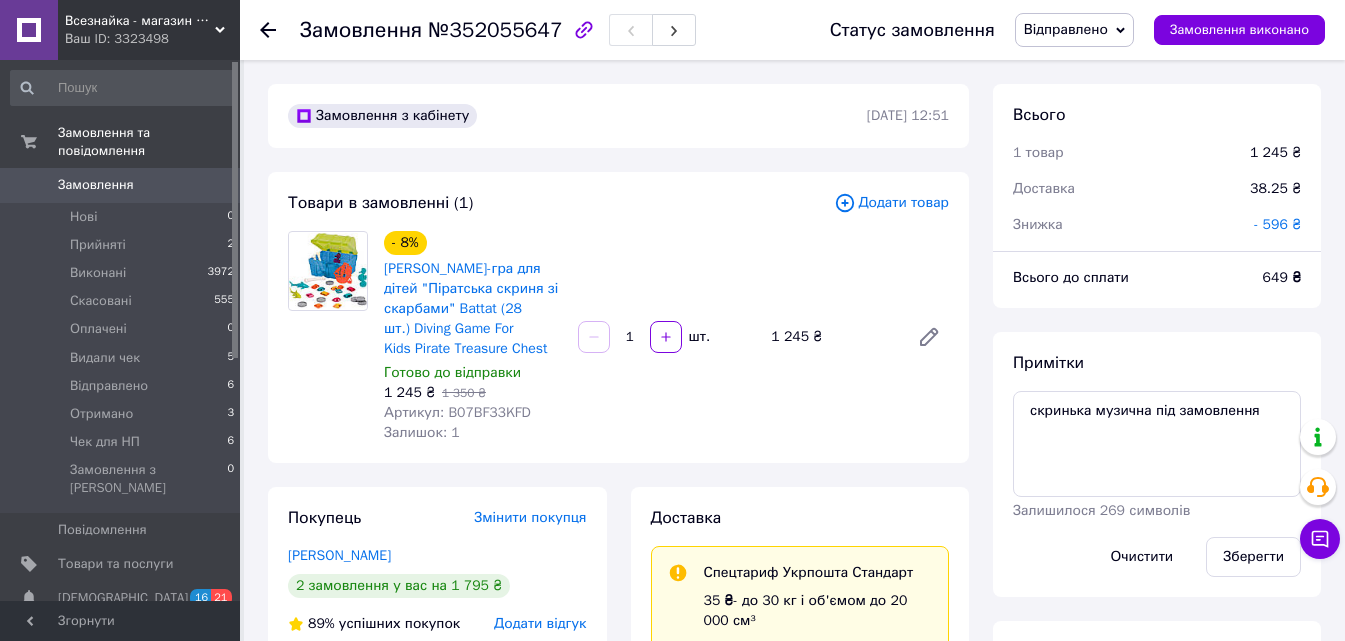scroll, scrollTop: 273, scrollLeft: 0, axis: vertical 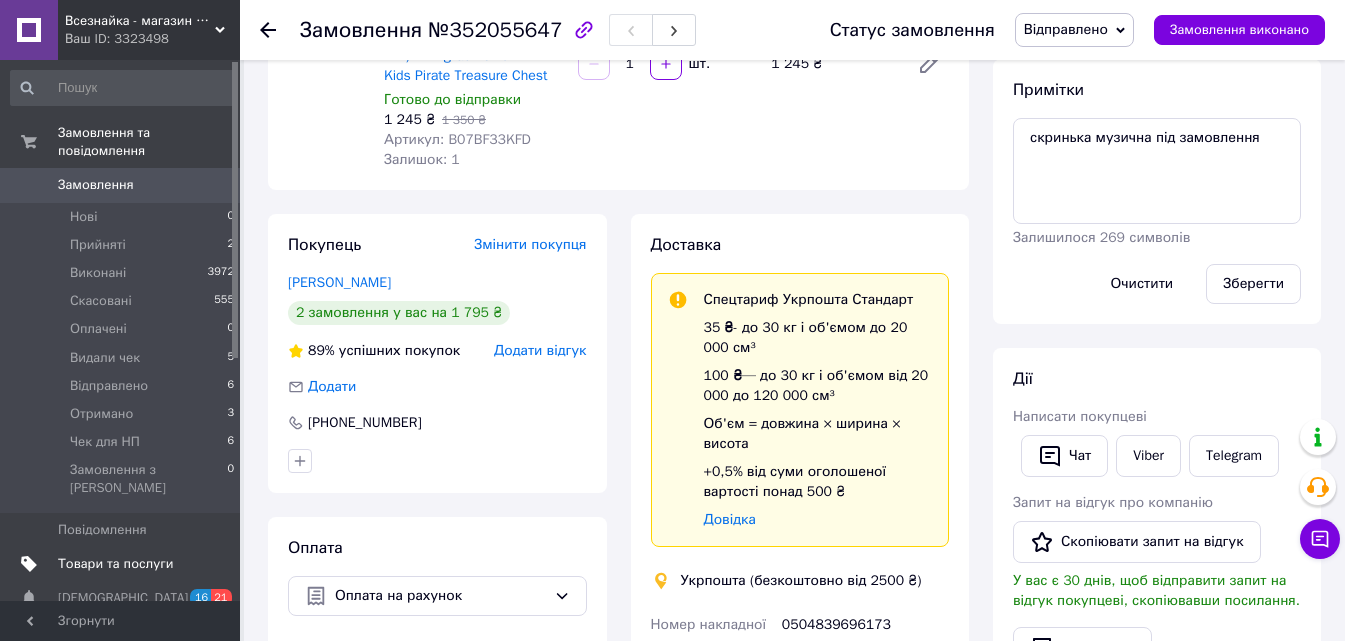 click on "Товари та послуги" at bounding box center (115, 564) 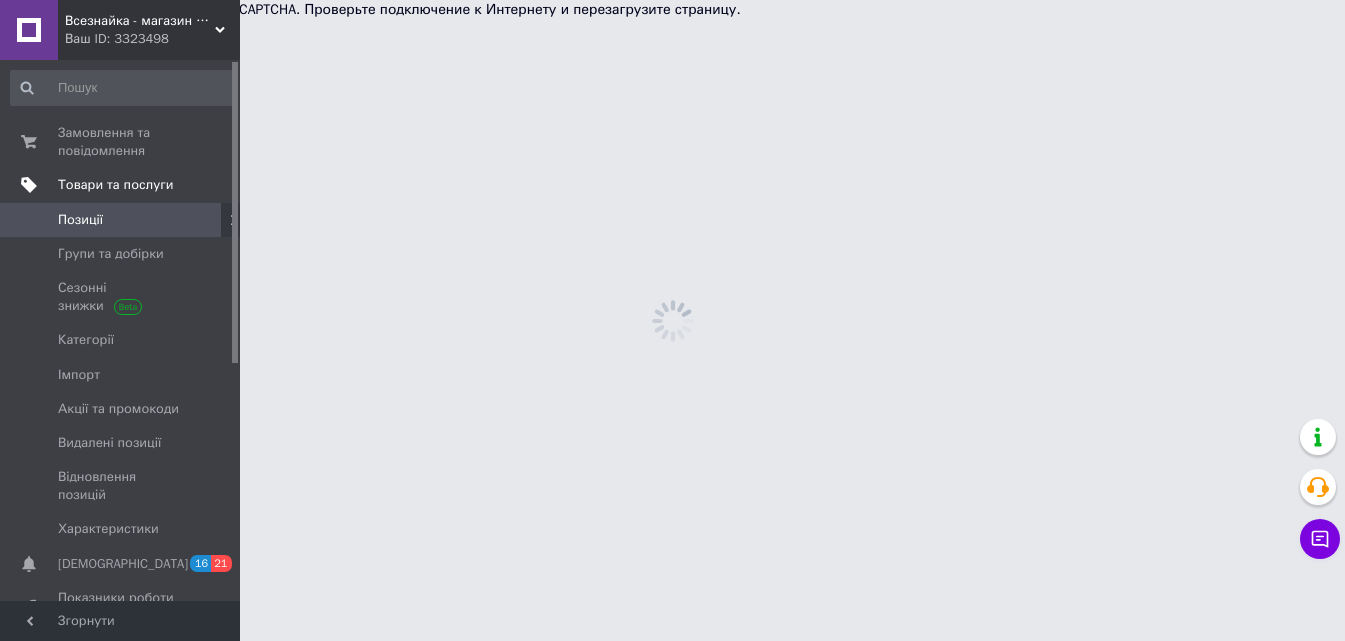 scroll, scrollTop: 0, scrollLeft: 0, axis: both 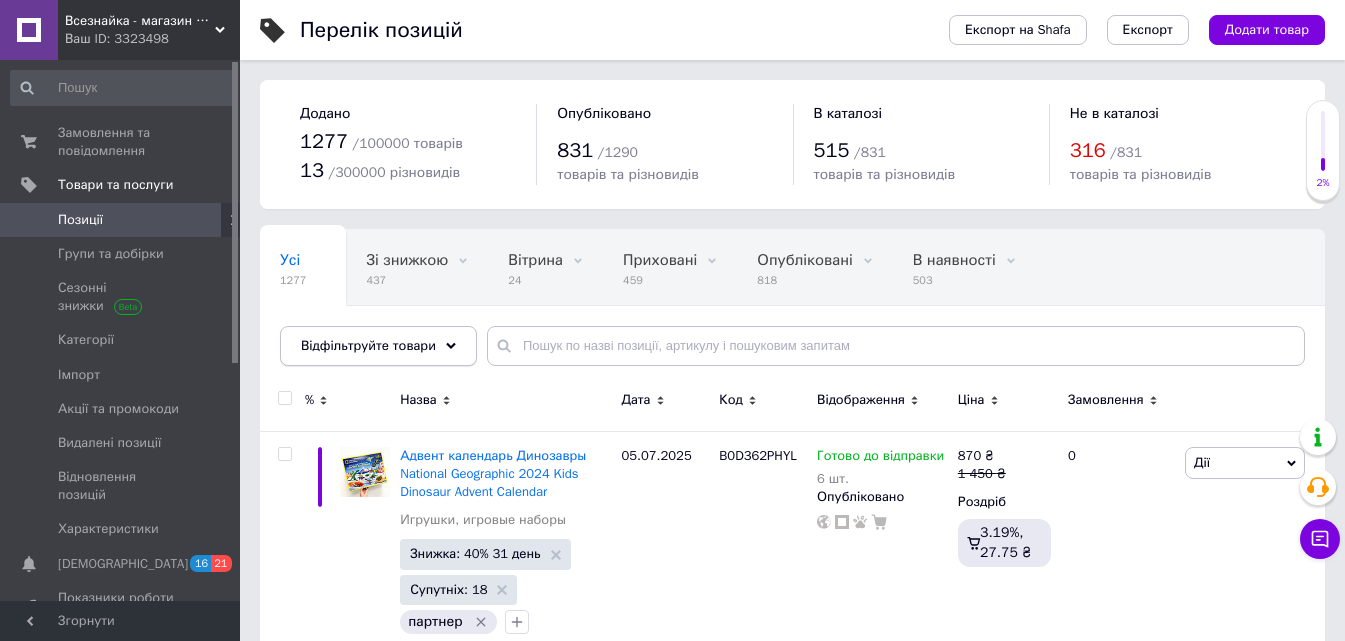 click on "Відфільтруйте товари" at bounding box center (378, 346) 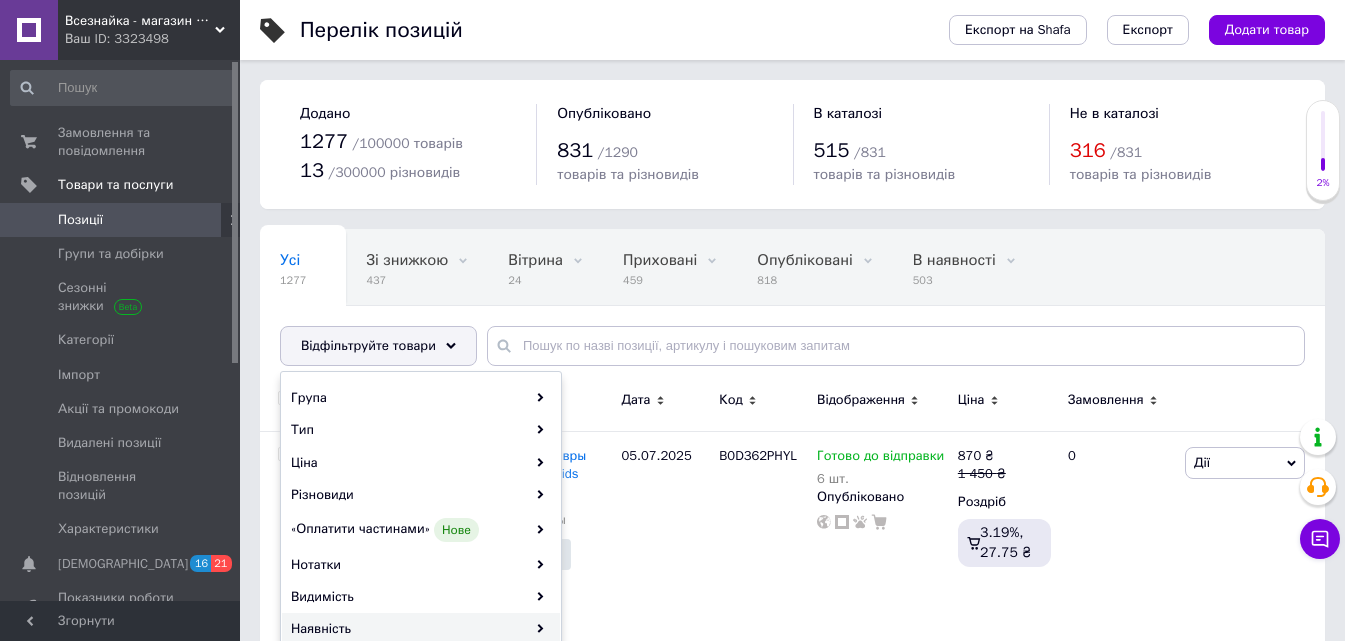 click on "Наявність" at bounding box center (421, 629) 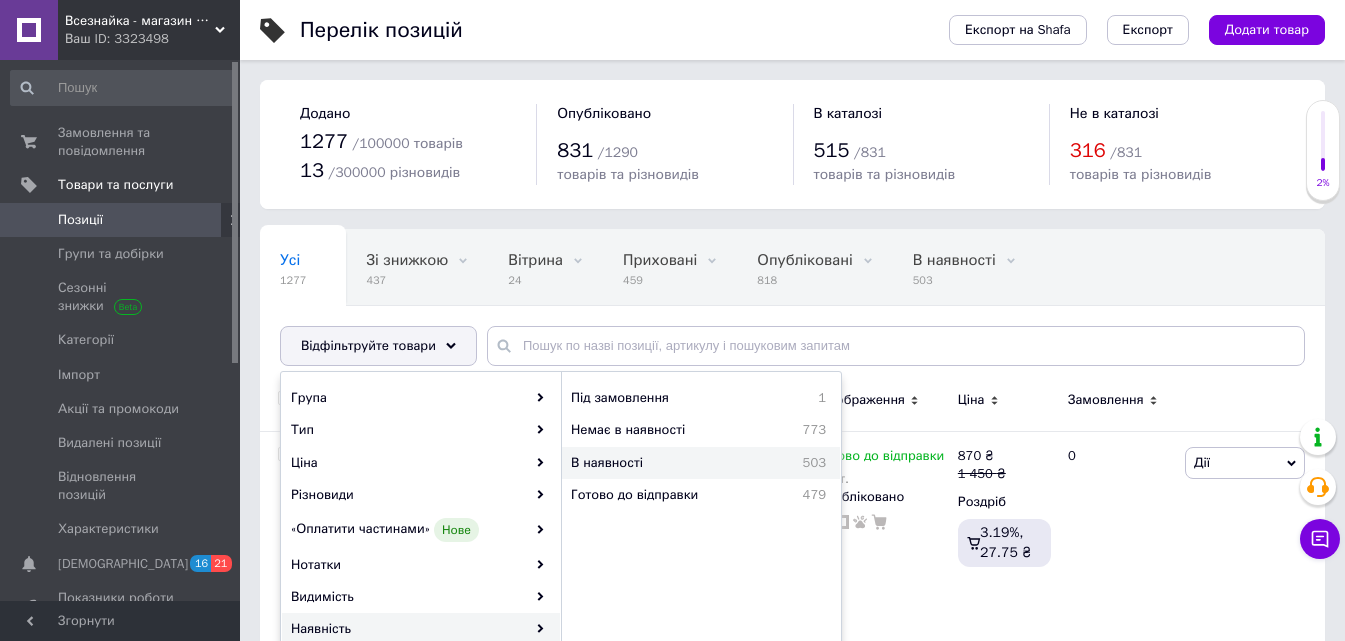 click on "В наявності" at bounding box center [658, 463] 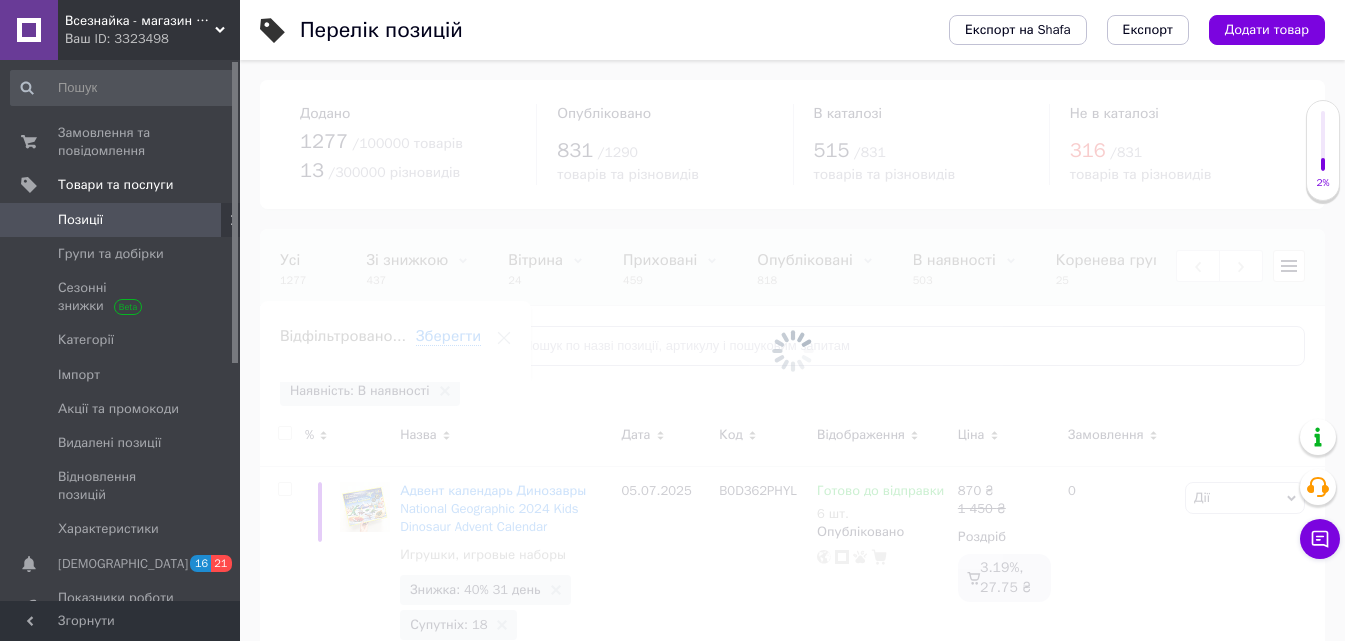 scroll, scrollTop: 0, scrollLeft: 304, axis: horizontal 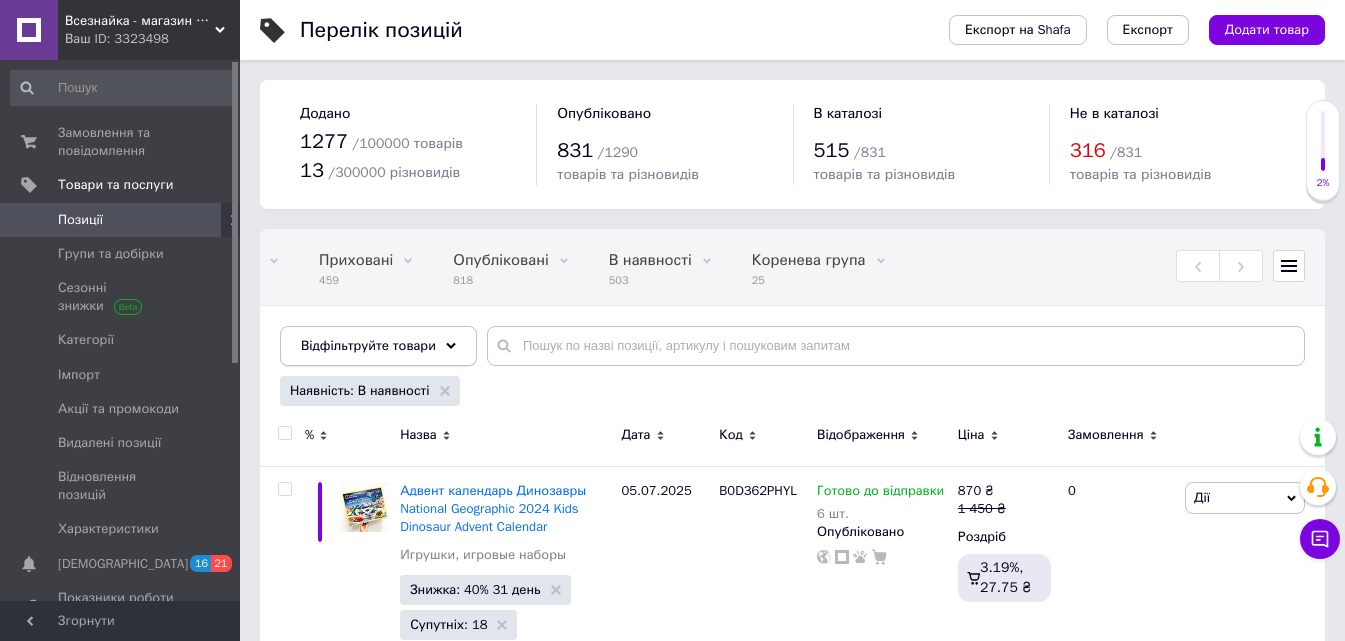 click on "Відфільтруйте товари" at bounding box center [378, 346] 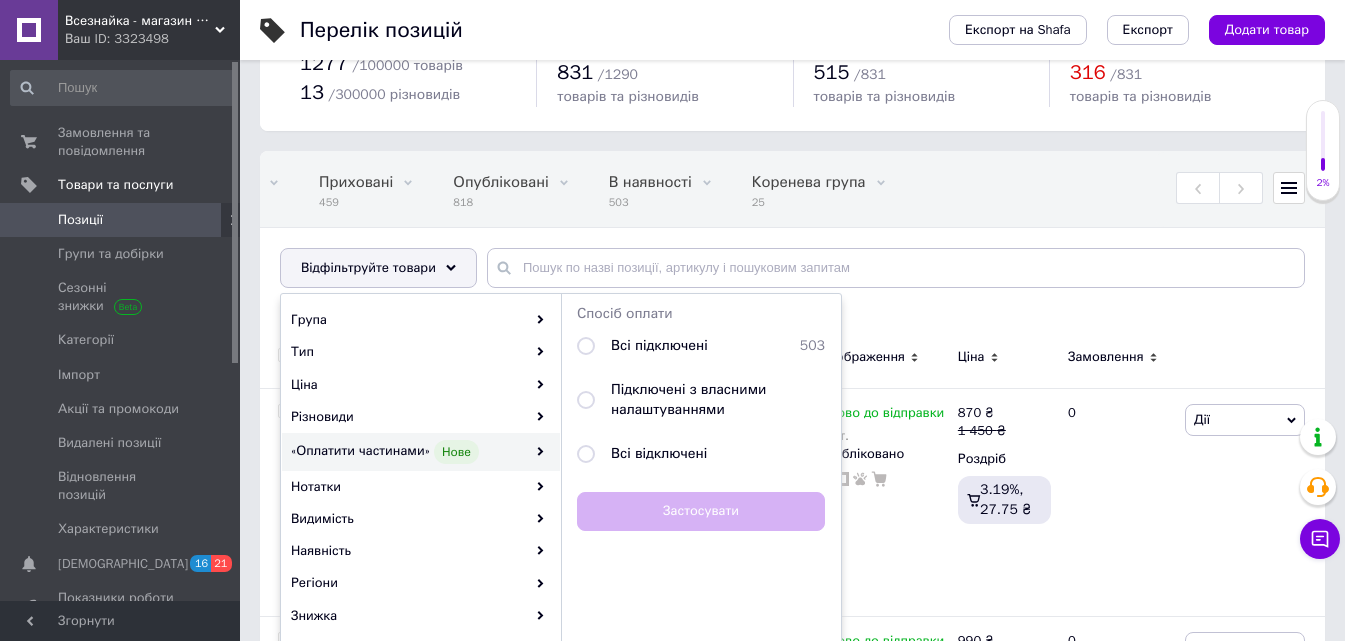 scroll, scrollTop: 80, scrollLeft: 0, axis: vertical 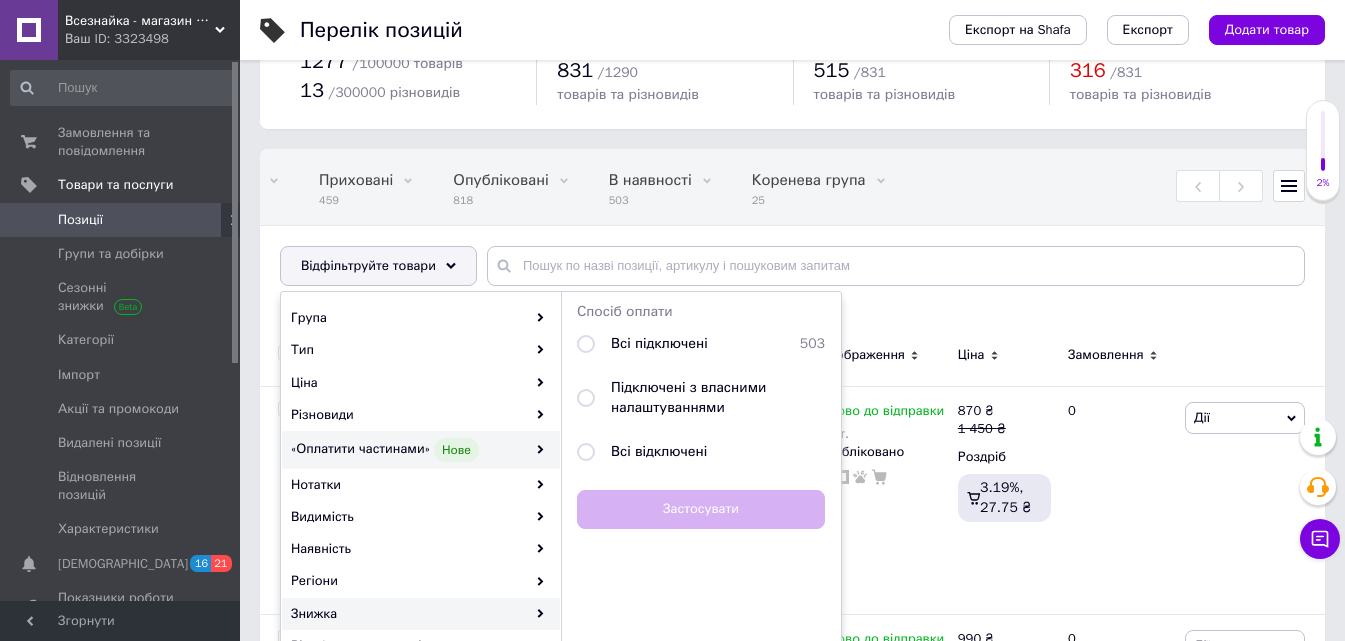 click on "Знижка" at bounding box center (421, 614) 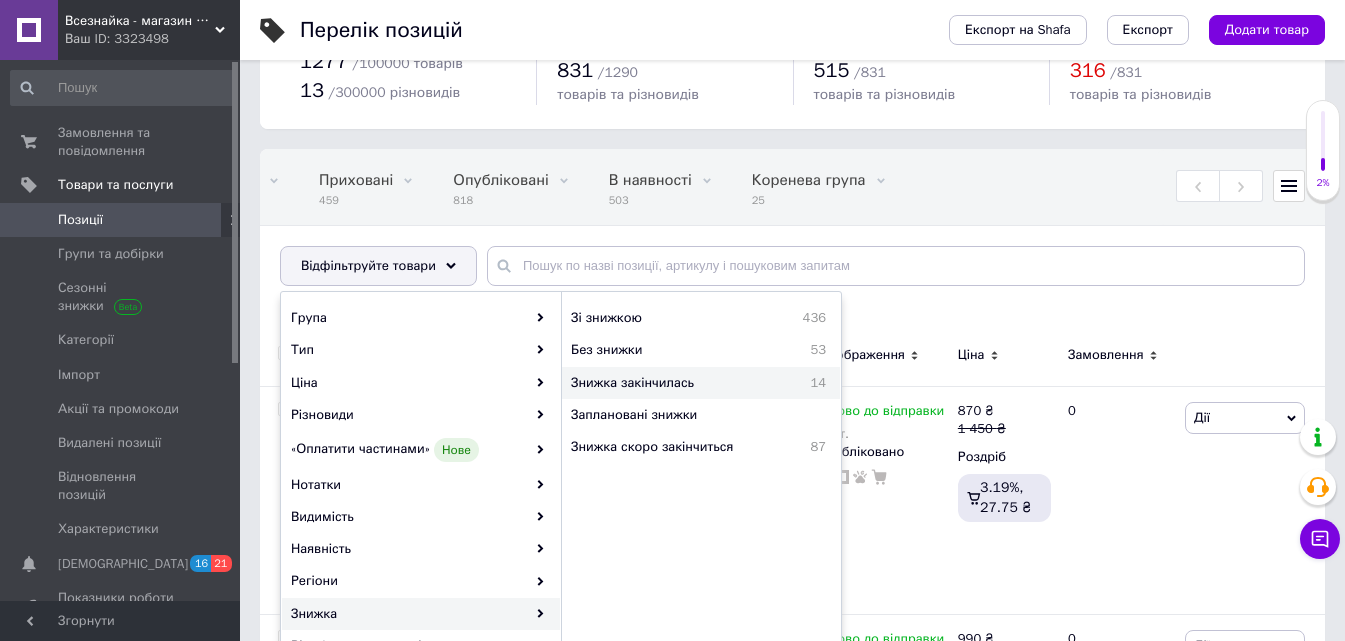click on "Знижка закінчилась" at bounding box center [676, 383] 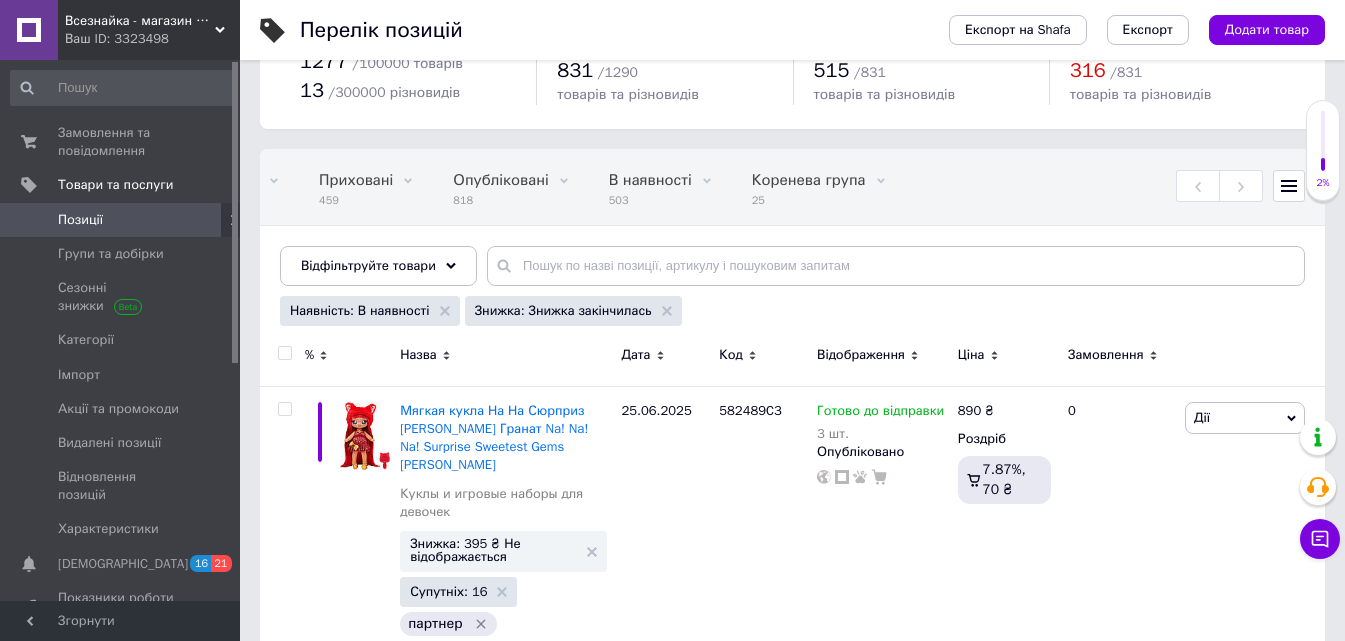 click at bounding box center (284, 353) 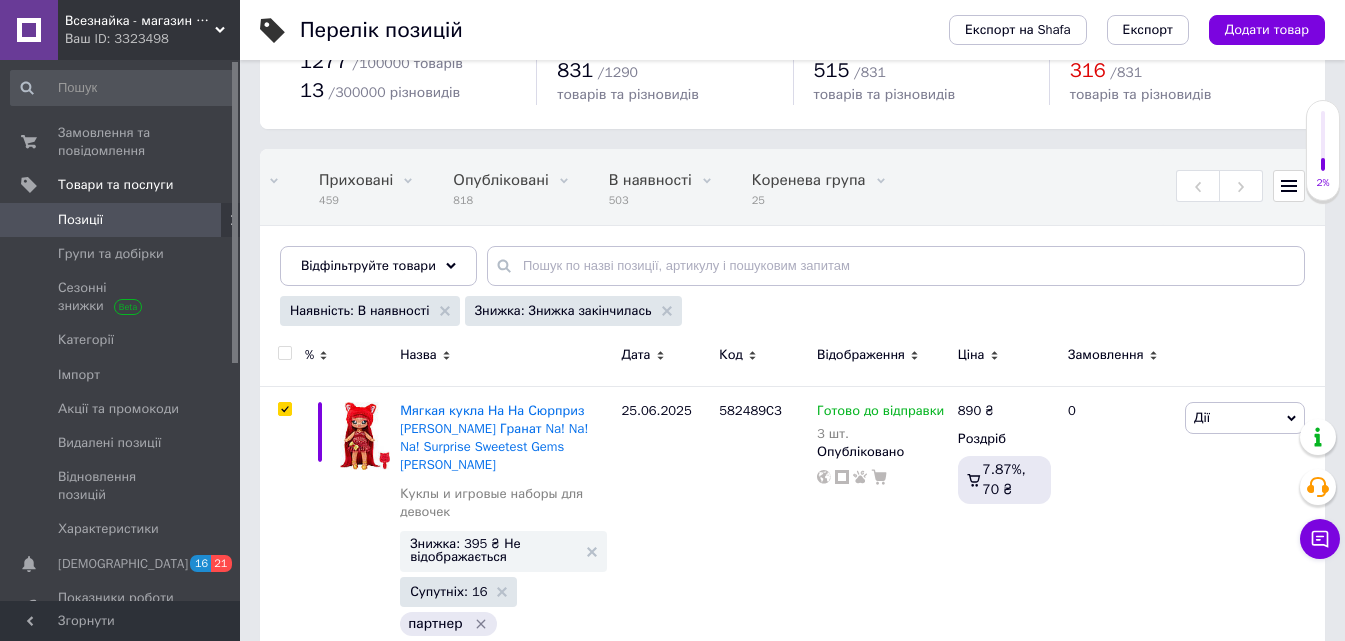 checkbox on "true" 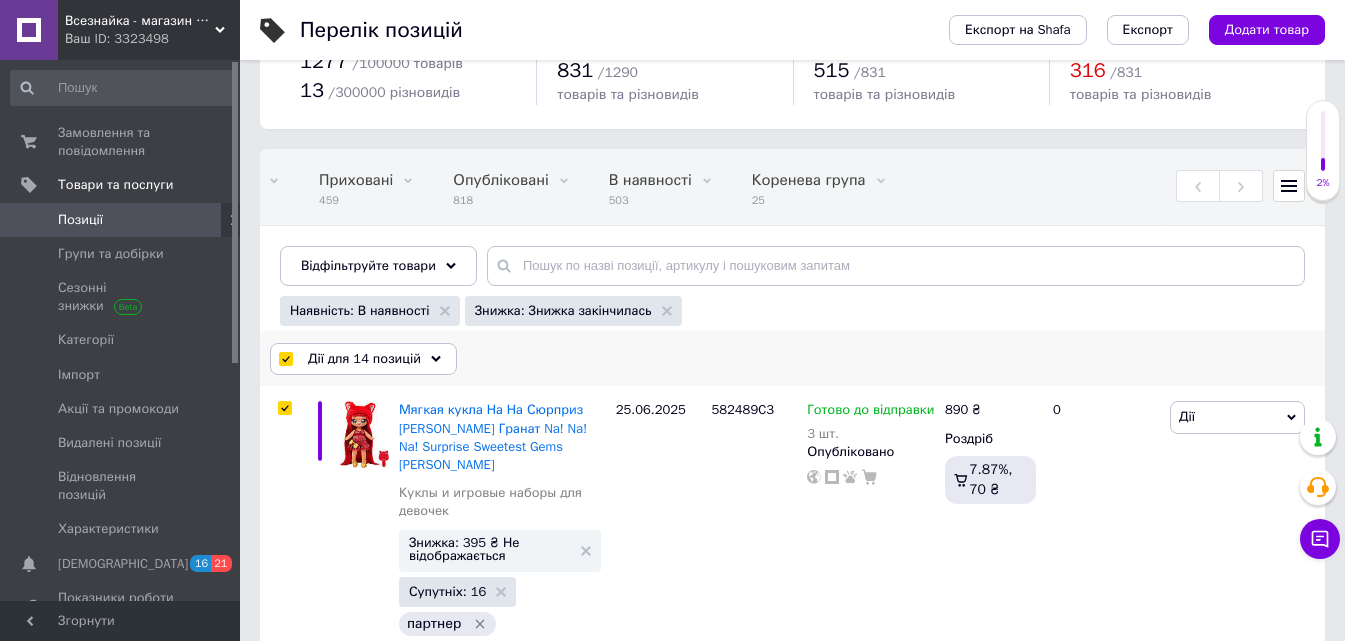 click 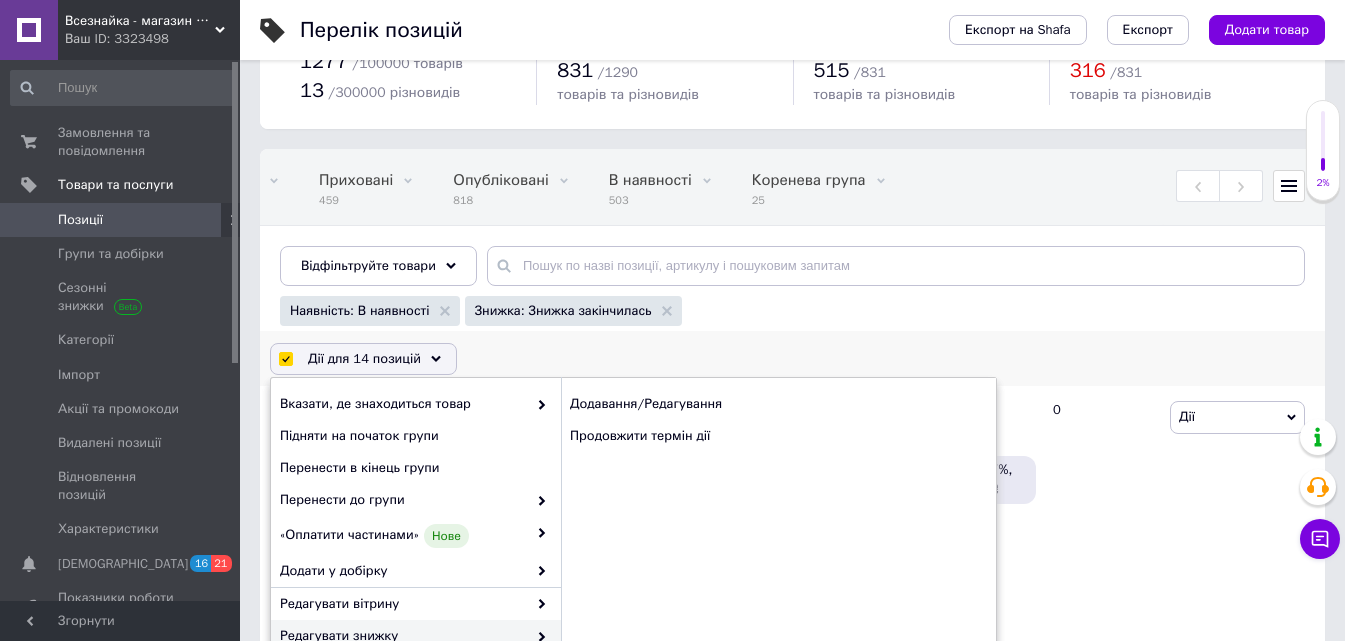 click on "Редагувати знижку" at bounding box center [403, 636] 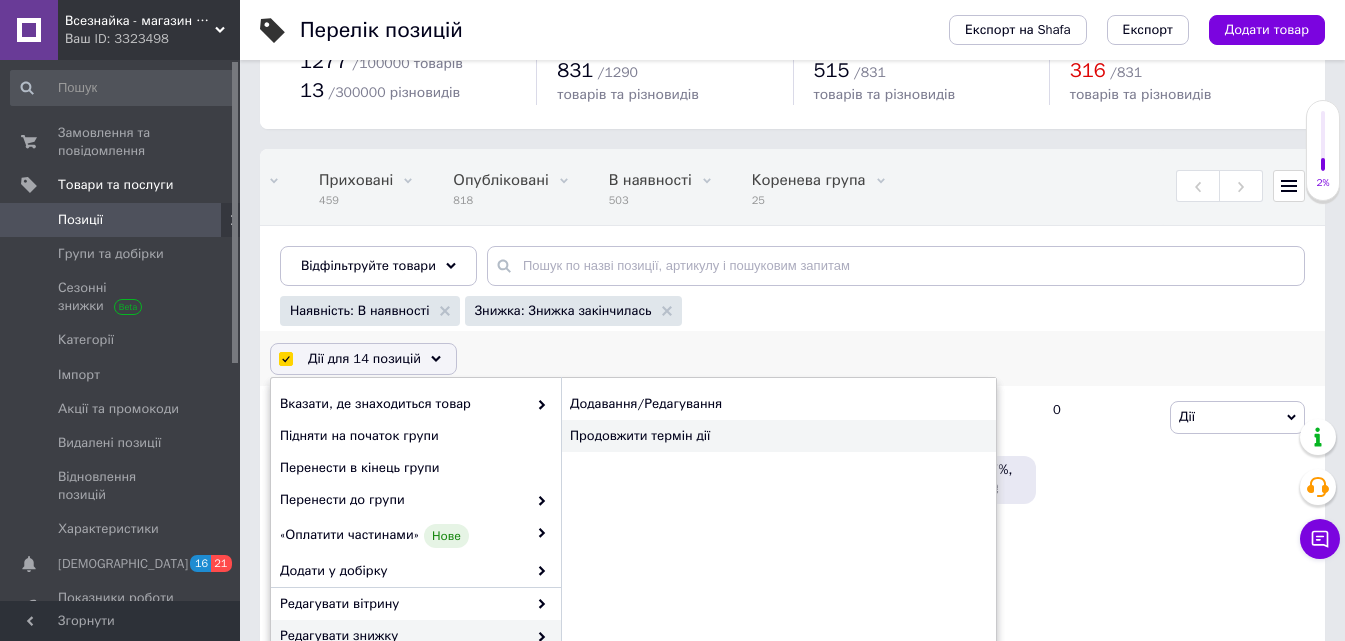 click on "Продовжити термін дії" at bounding box center [778, 436] 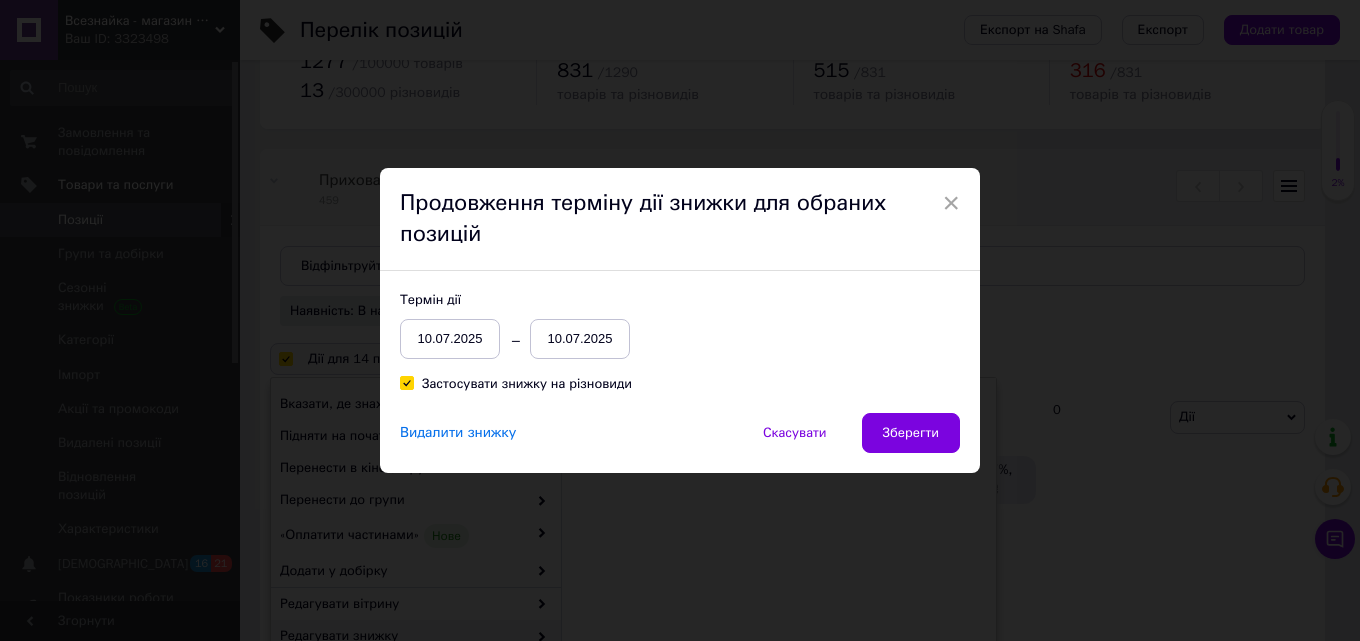click on "10.07.2025" at bounding box center (580, 339) 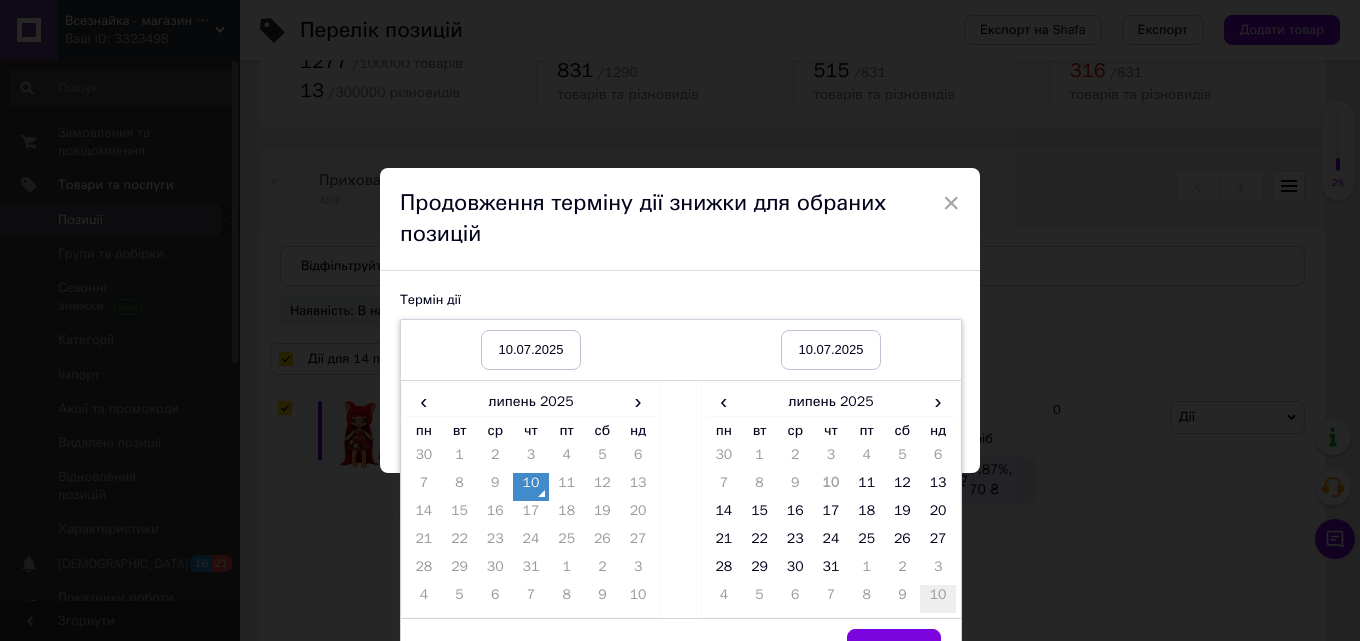 click on "10" at bounding box center (938, 599) 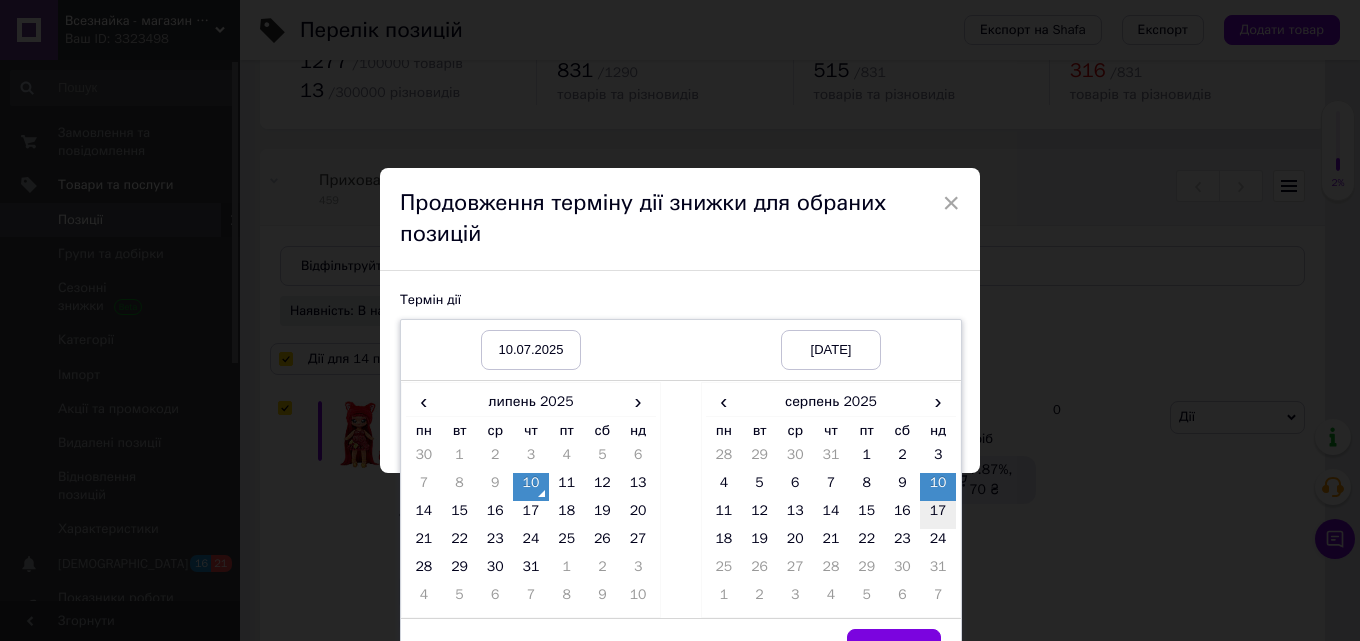 click on "17" at bounding box center [938, 515] 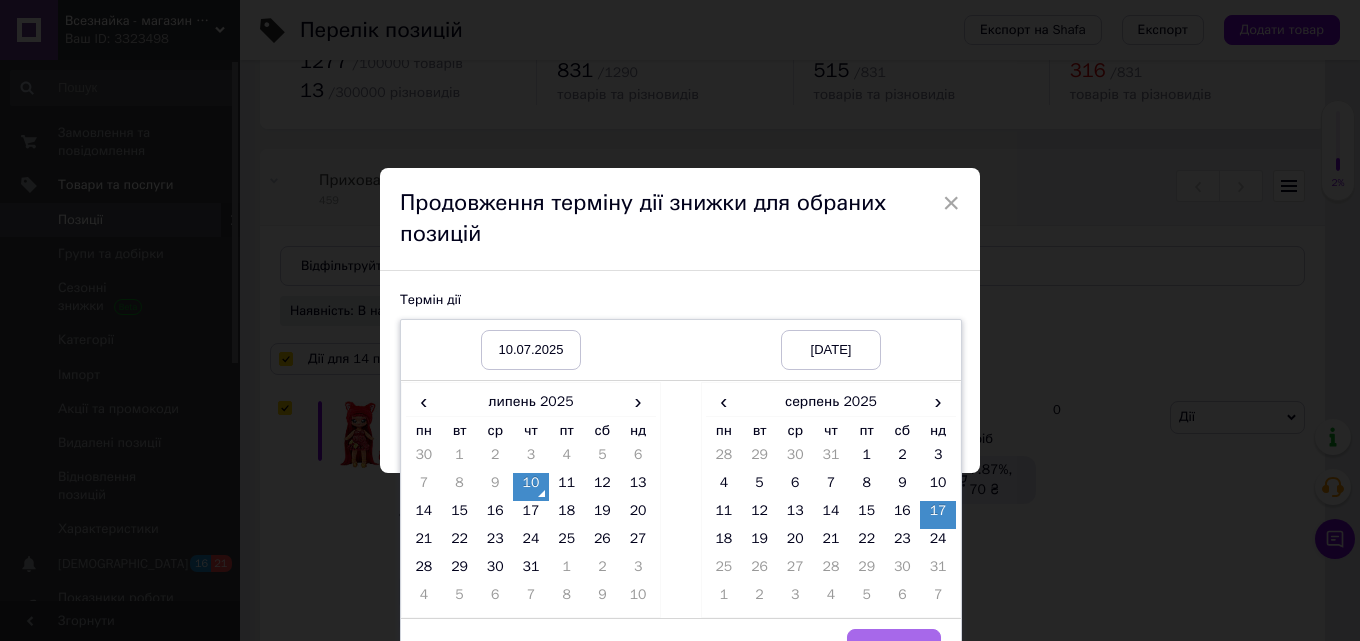 click on "Вибрати" at bounding box center (894, 649) 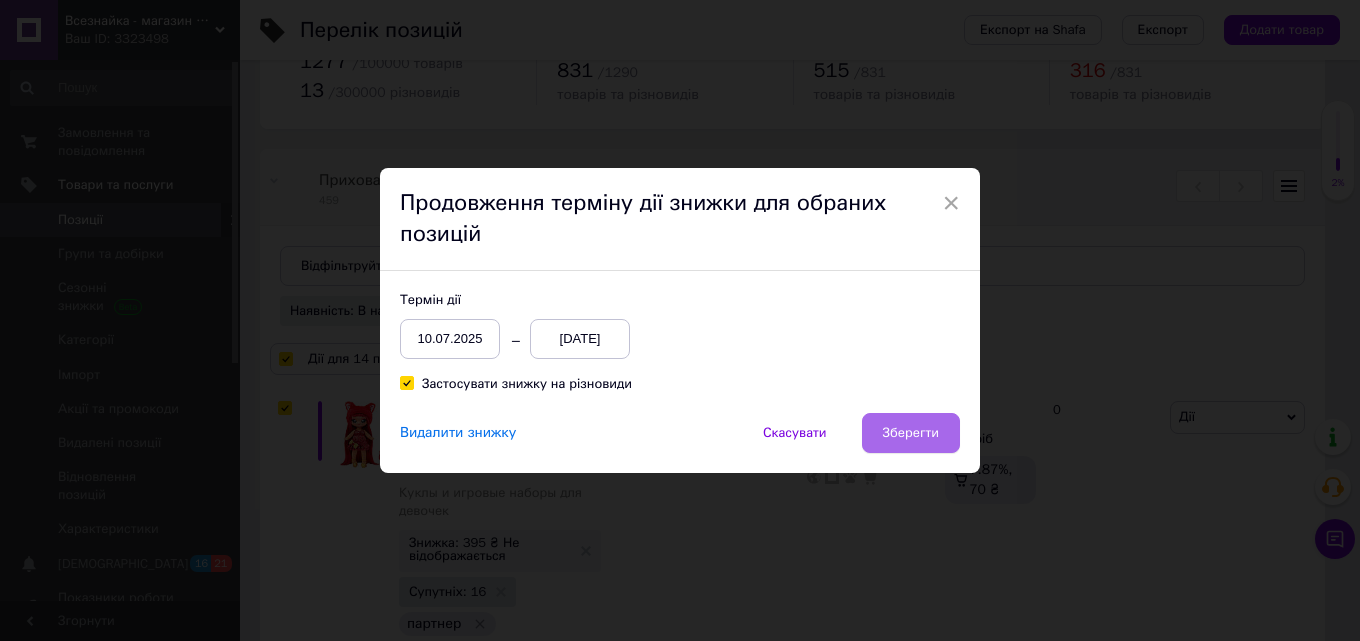 click on "Зберегти" at bounding box center (911, 433) 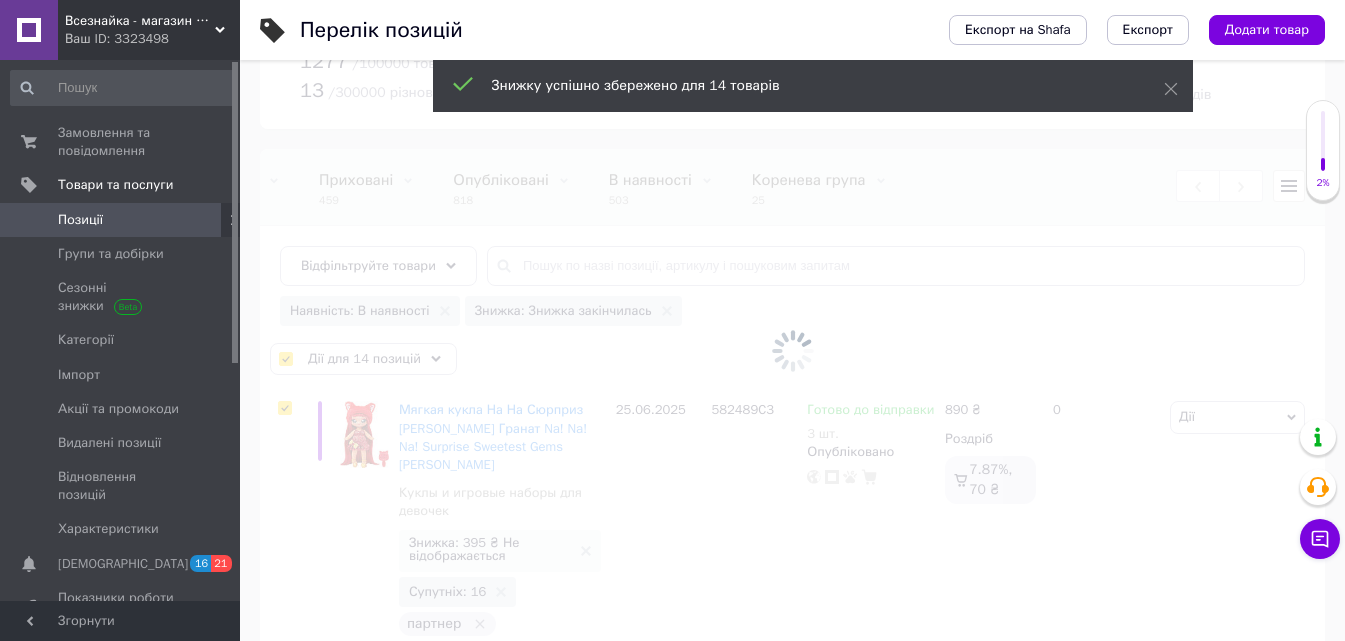 scroll, scrollTop: 0, scrollLeft: 304, axis: horizontal 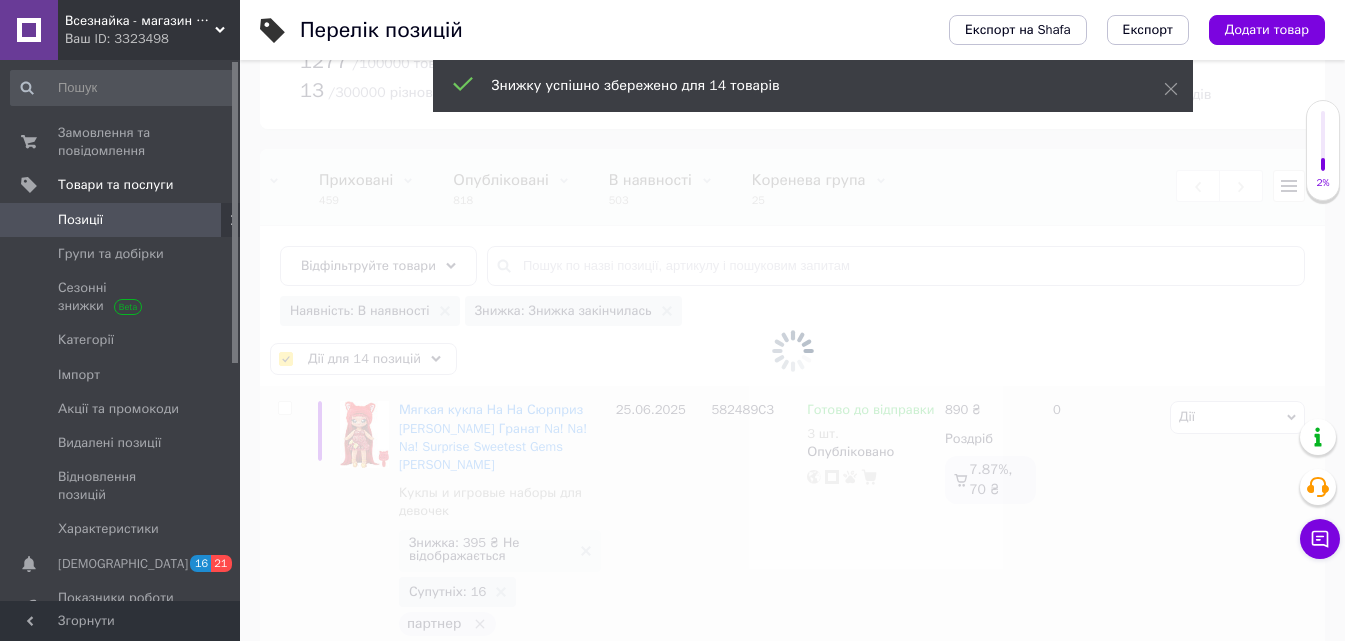 checkbox on "false" 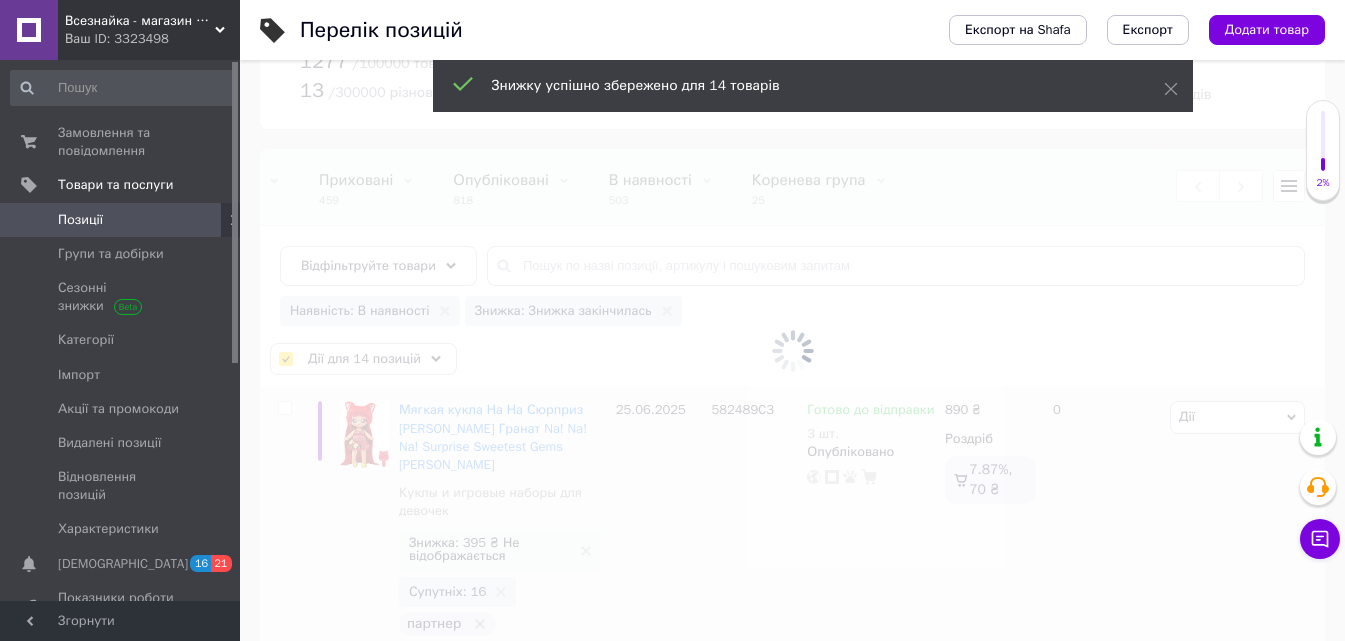 checkbox on "false" 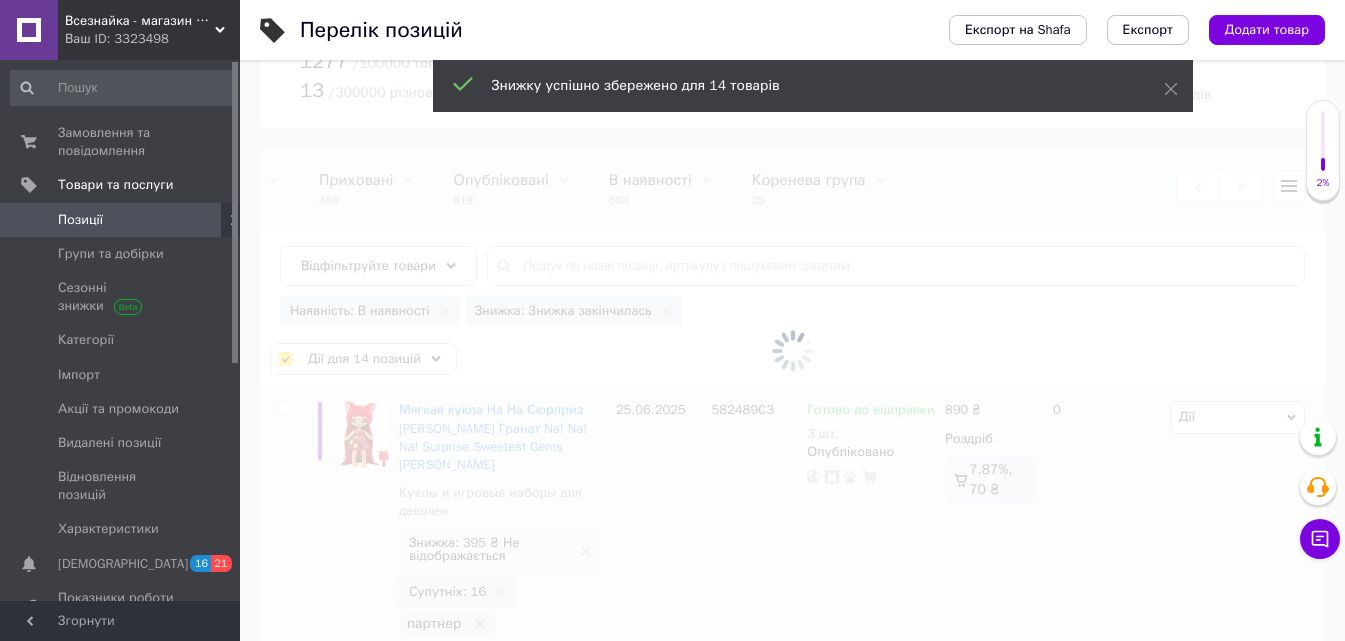 checkbox on "false" 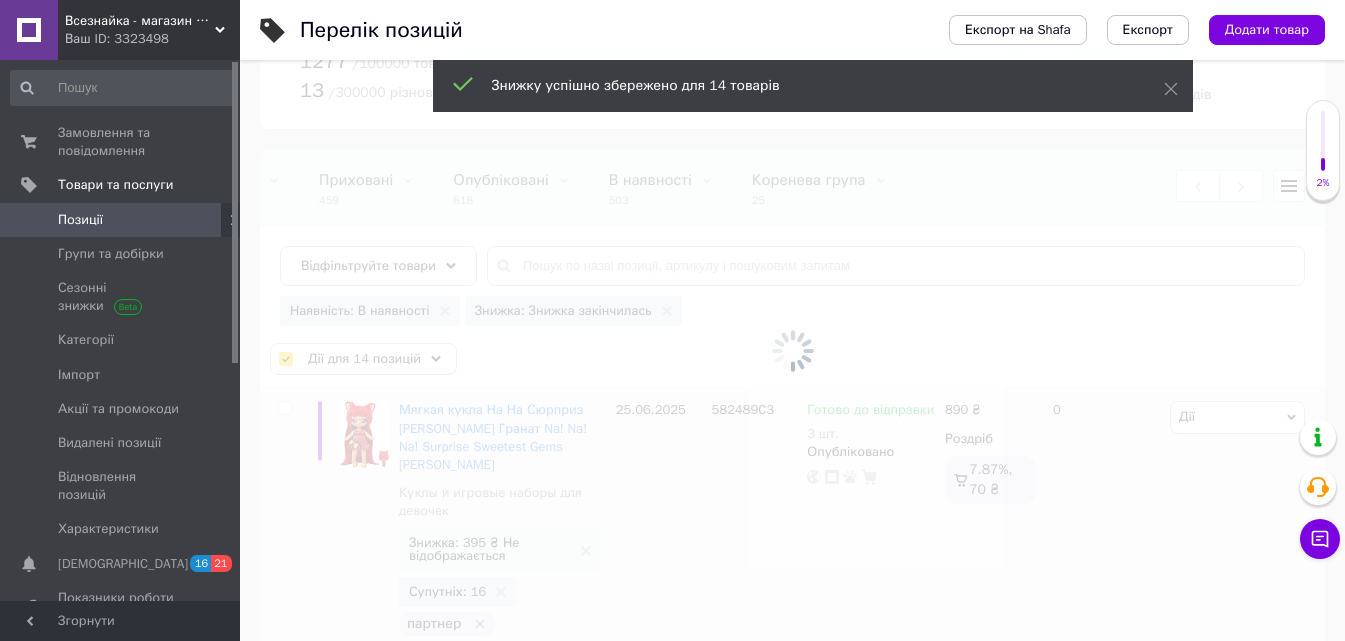checkbox on "false" 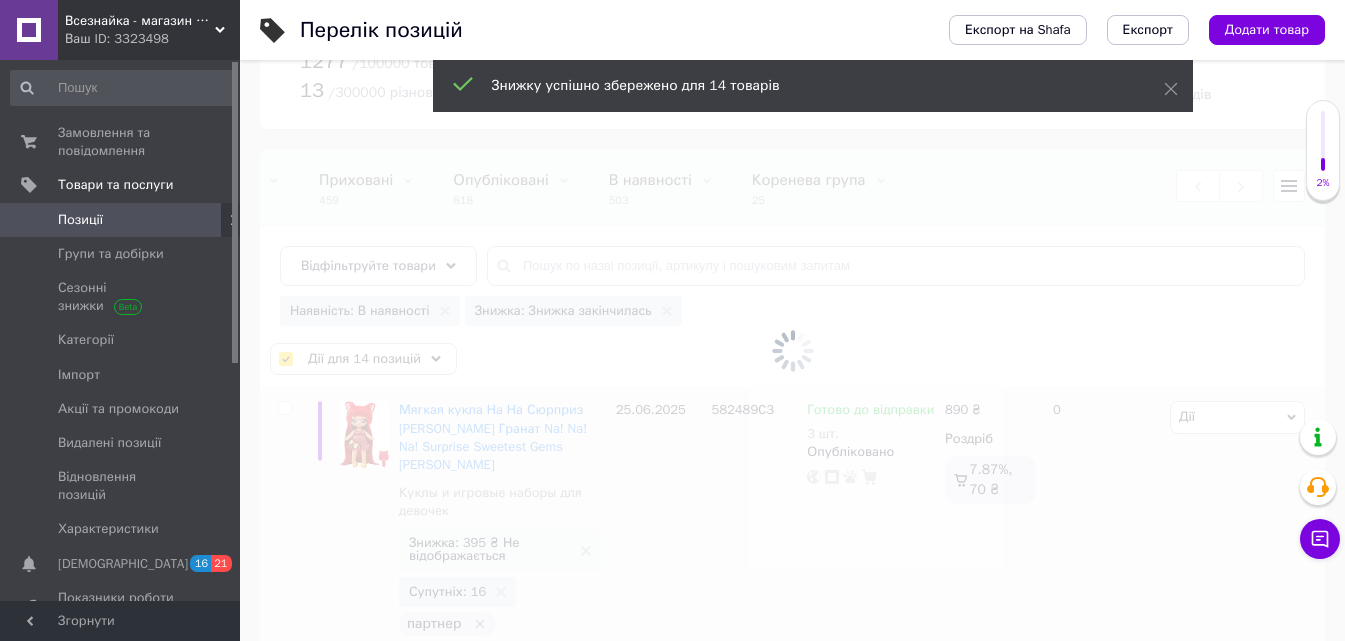 checkbox on "false" 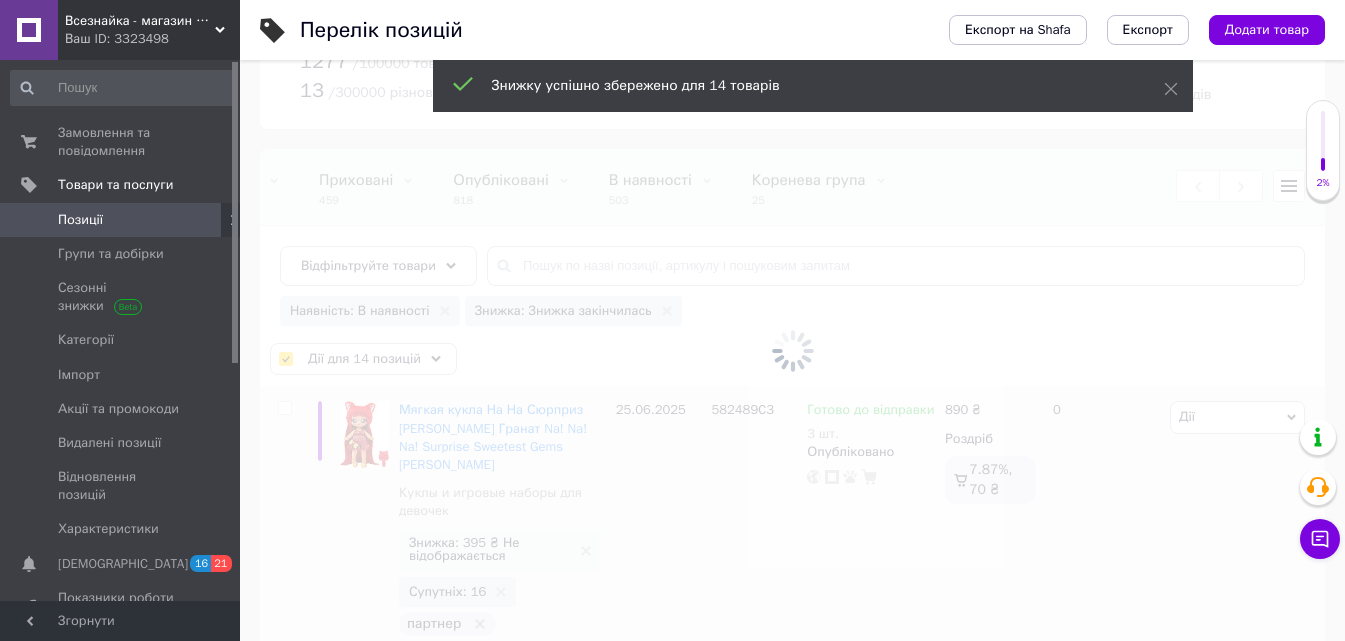 checkbox on "false" 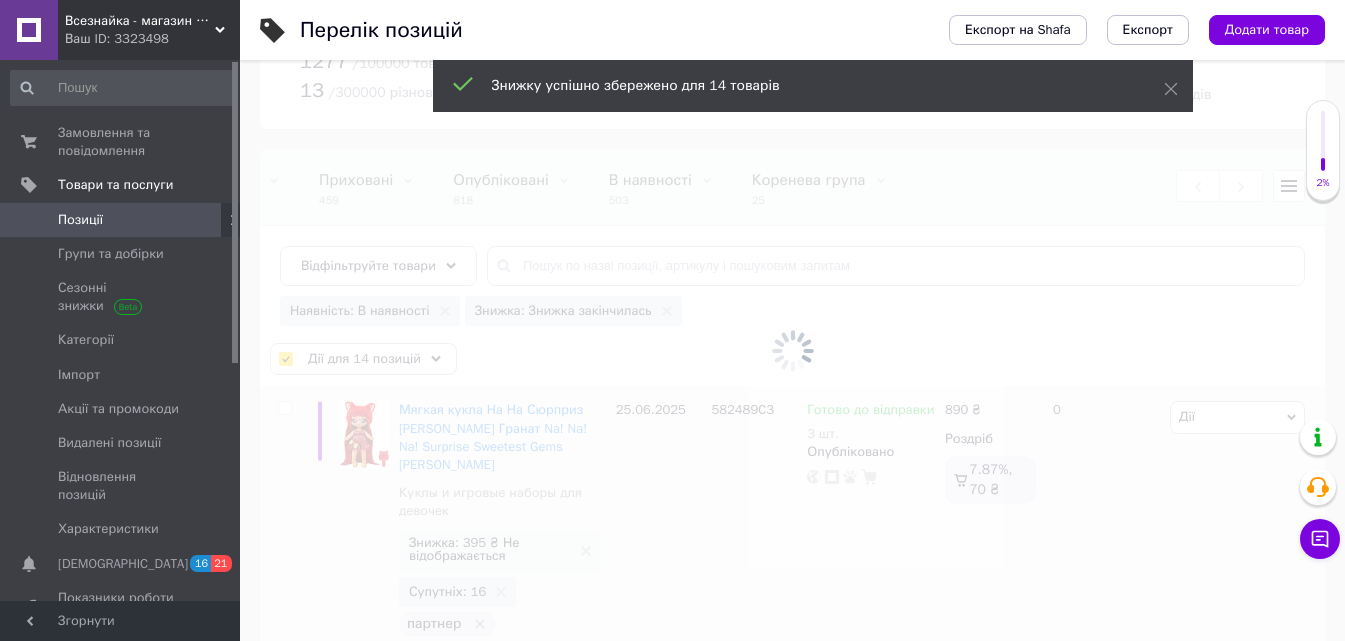 checkbox on "false" 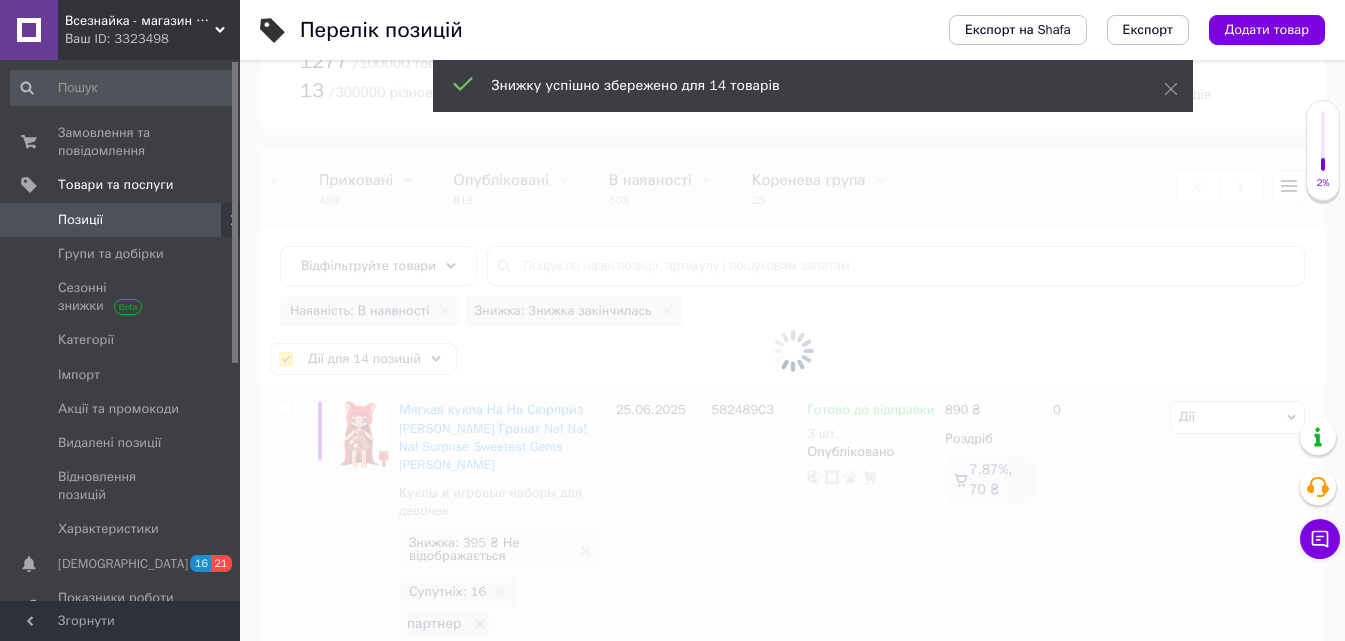 checkbox on "false" 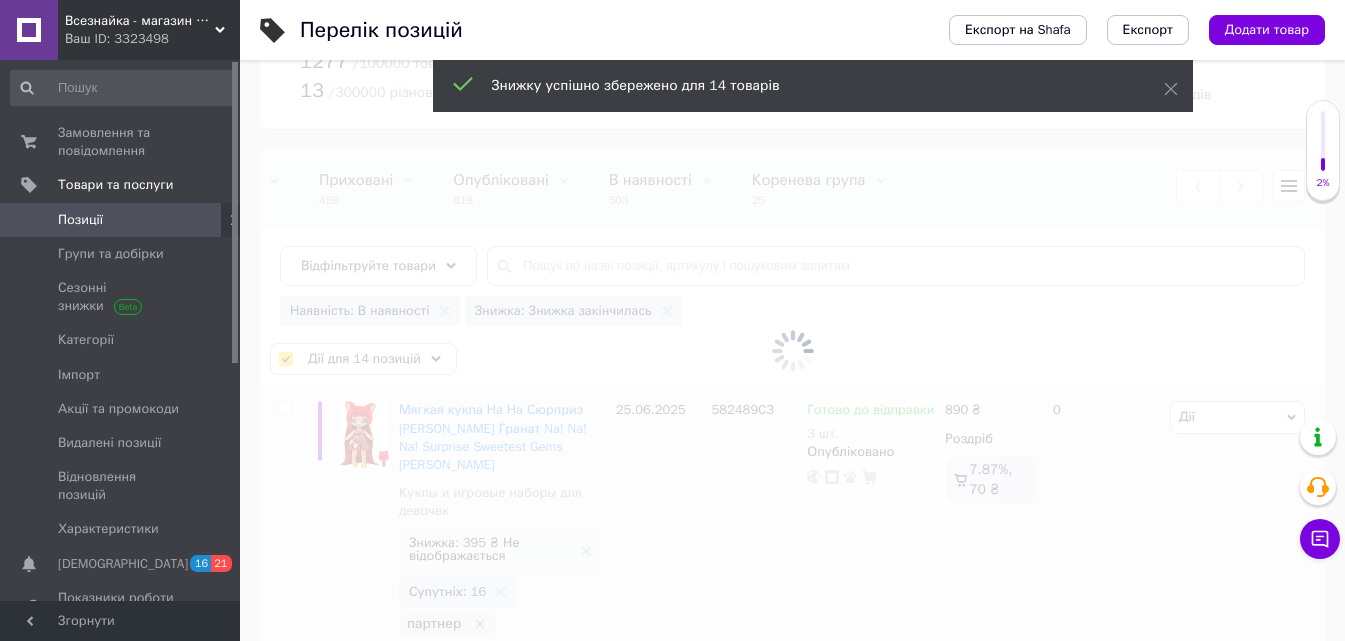 checkbox on "false" 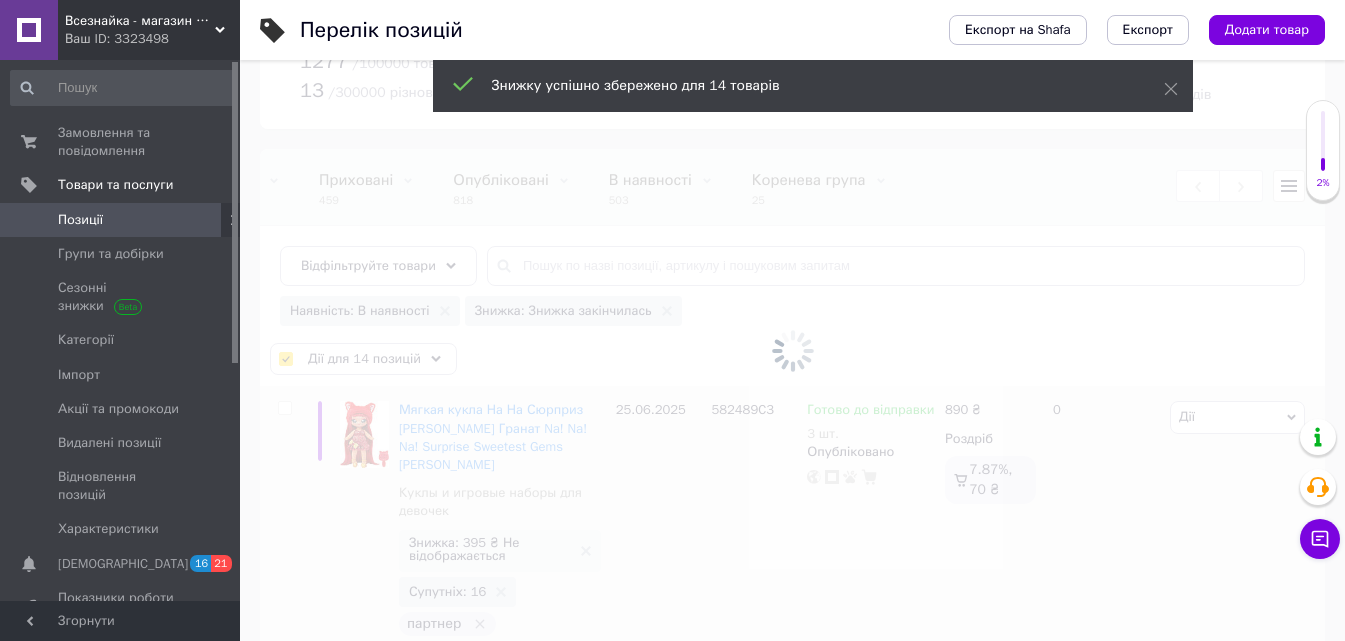 checkbox on "false" 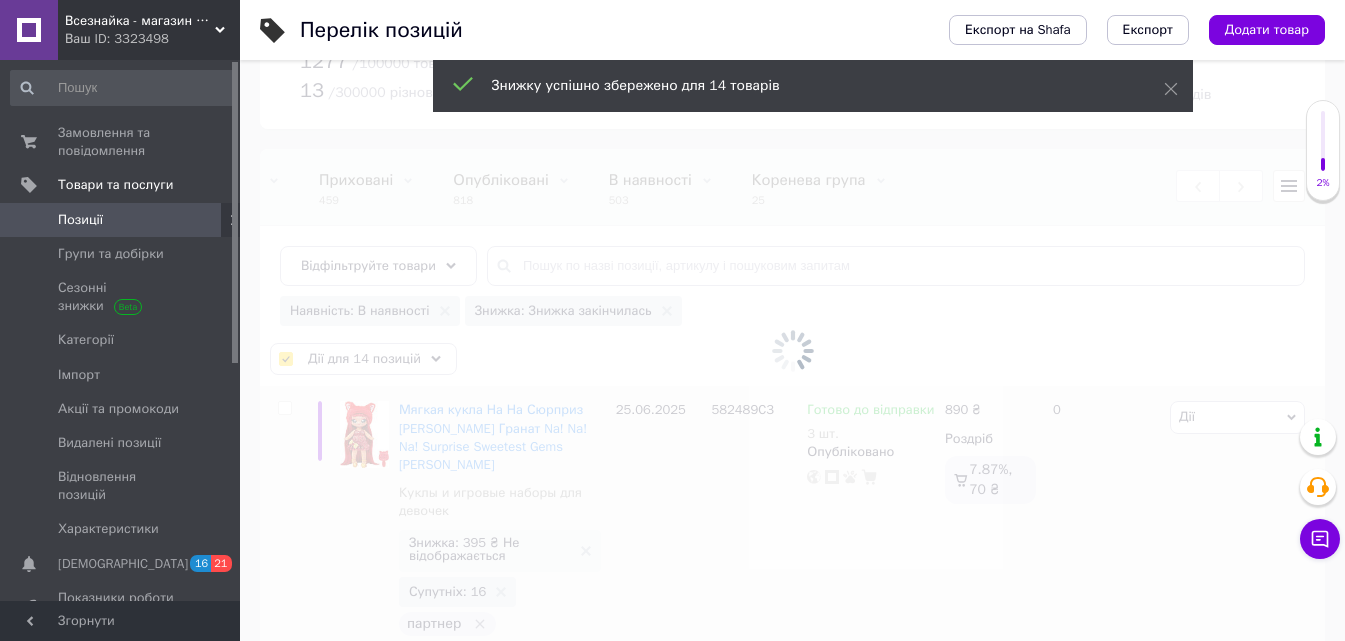 checkbox on "false" 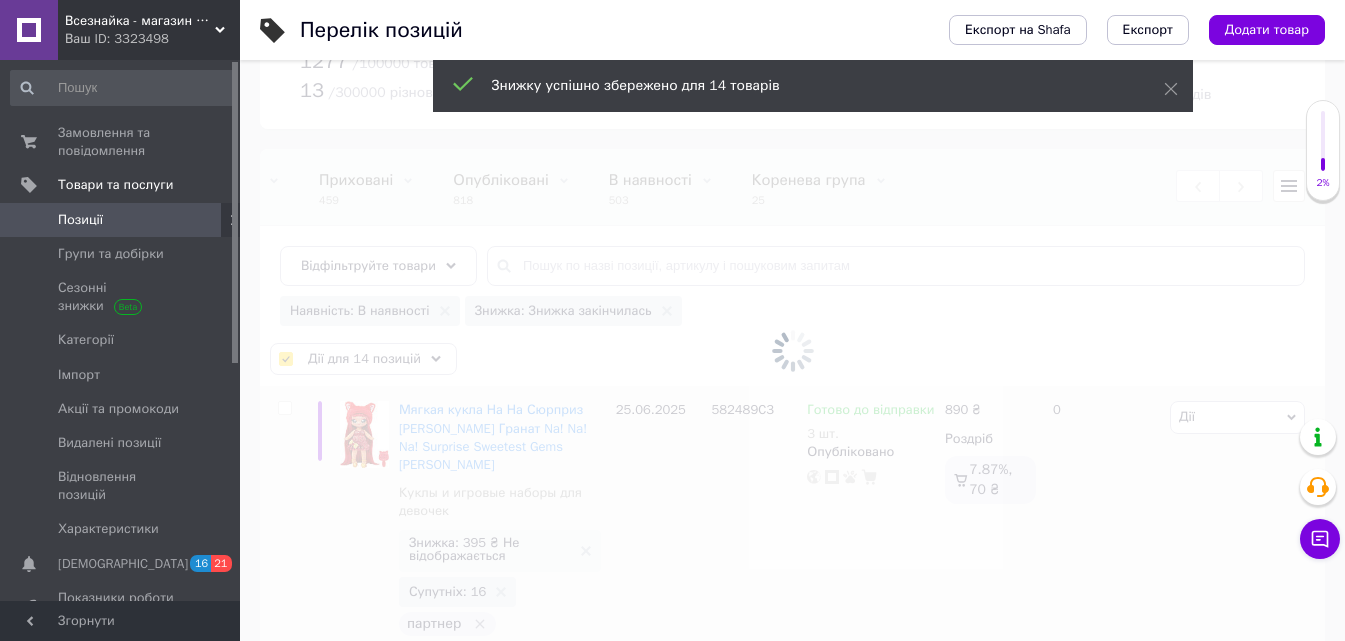 checkbox on "false" 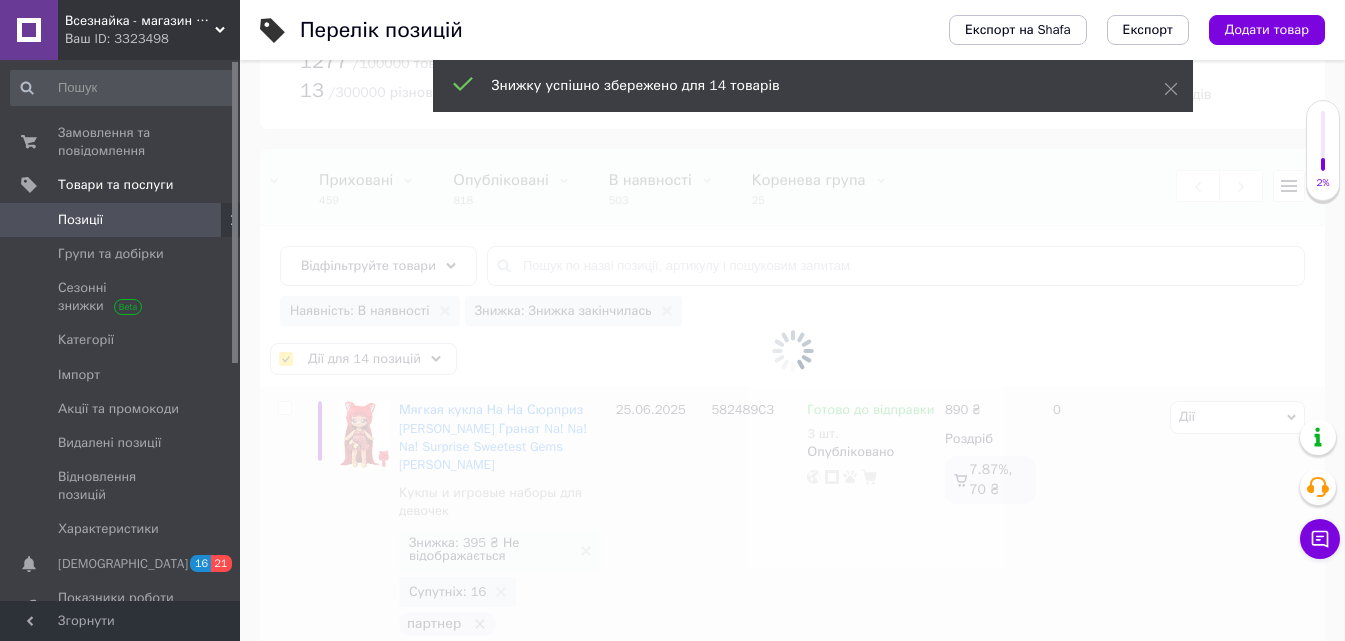 checkbox on "false" 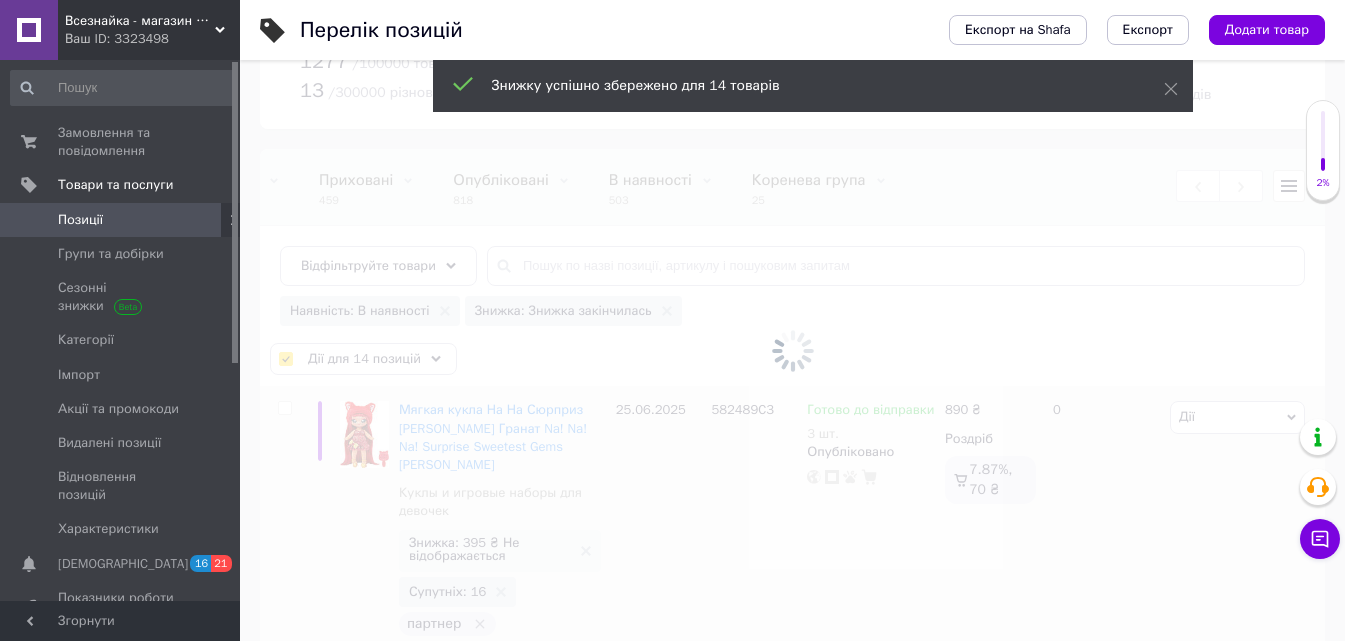 checkbox on "false" 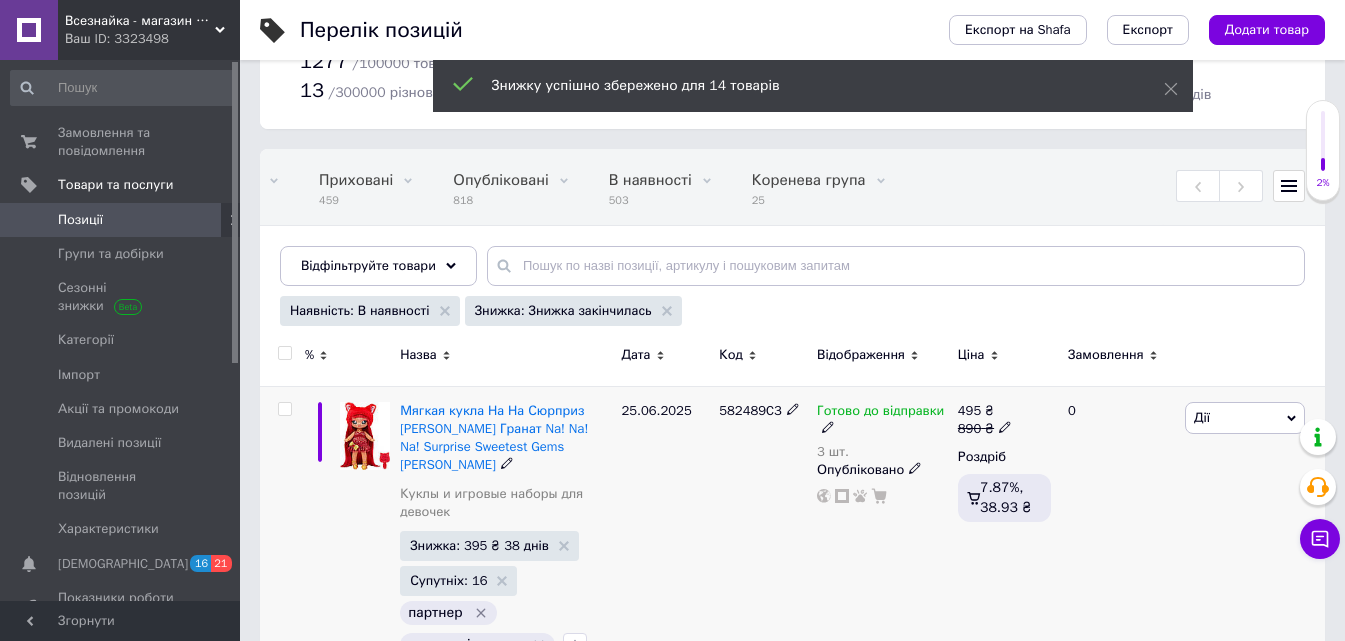 click at bounding box center [320, 534] 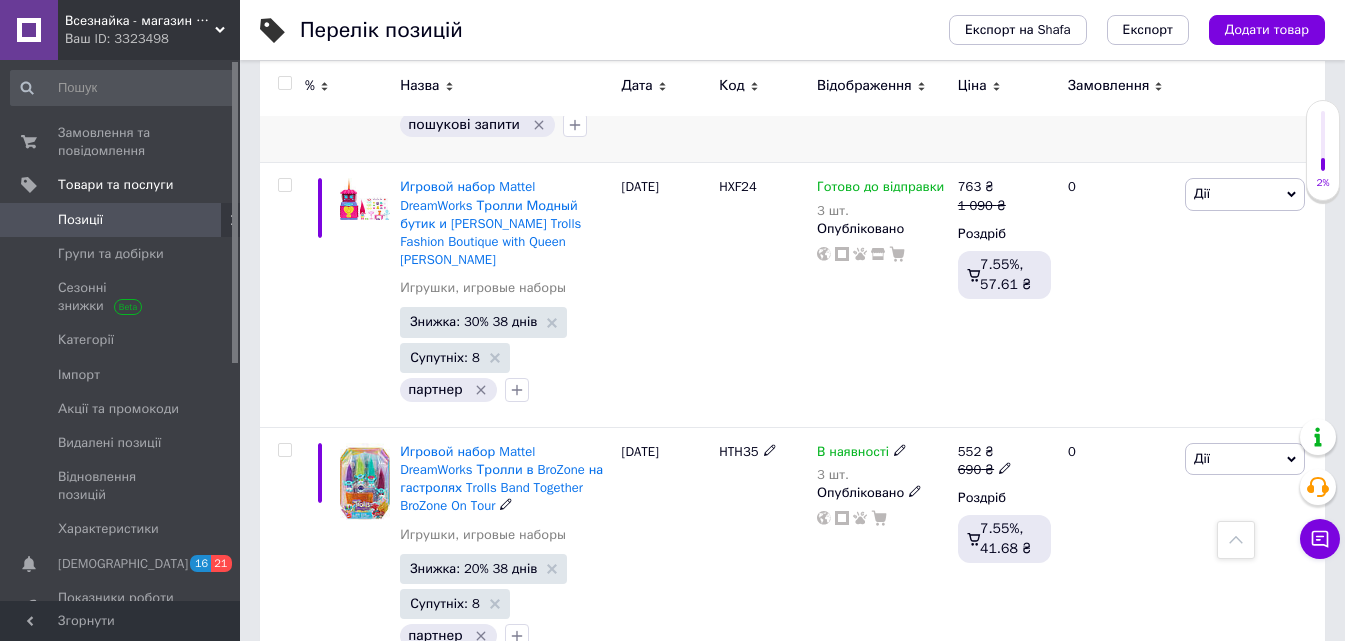 scroll, scrollTop: 560, scrollLeft: 0, axis: vertical 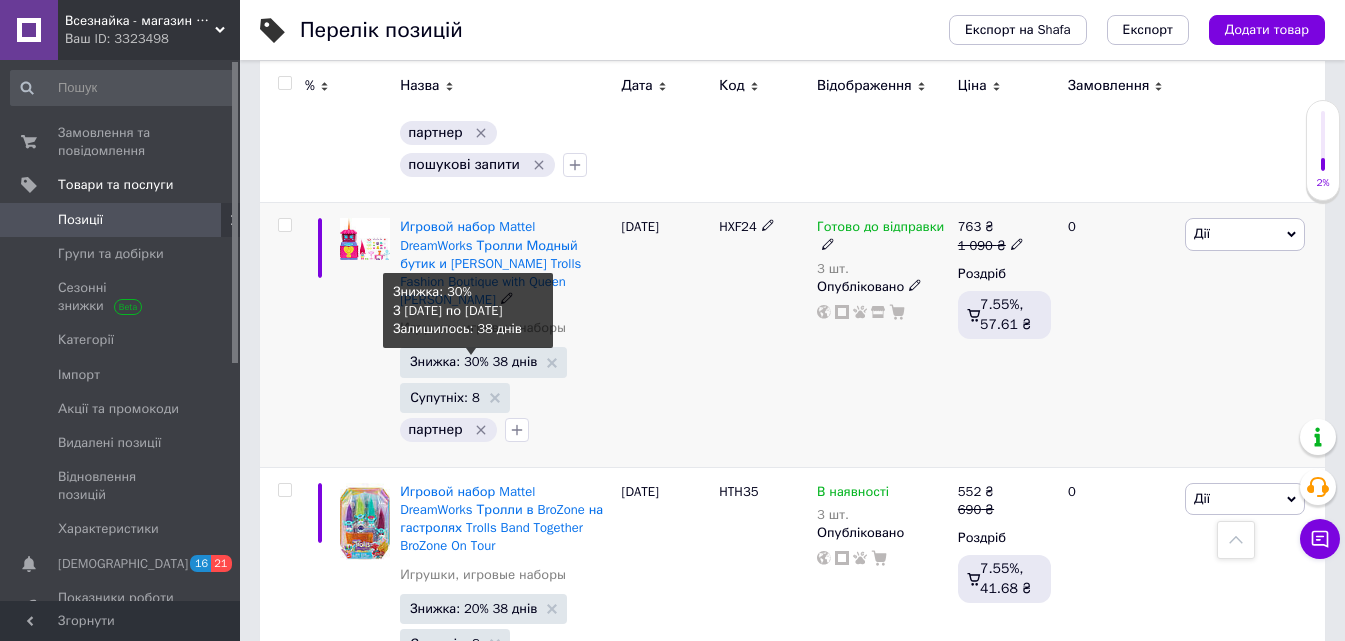 click on "Знижка: 30% 38 днів" at bounding box center [473, 361] 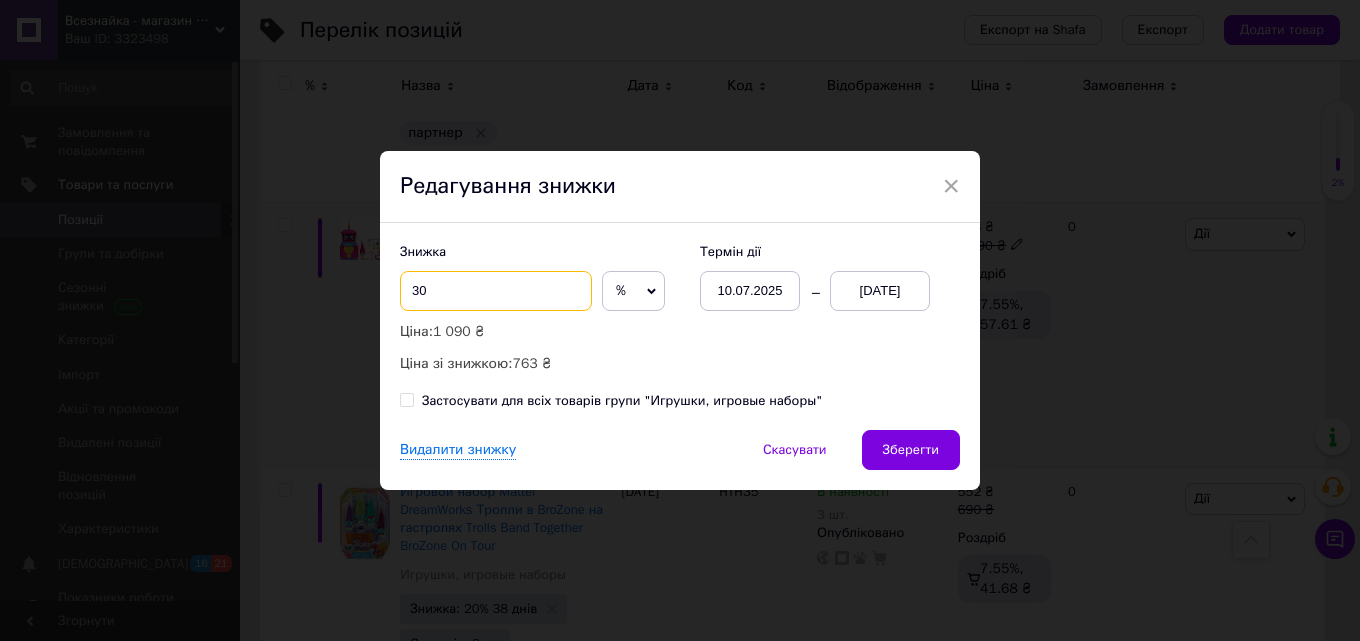 click on "30" at bounding box center (496, 291) 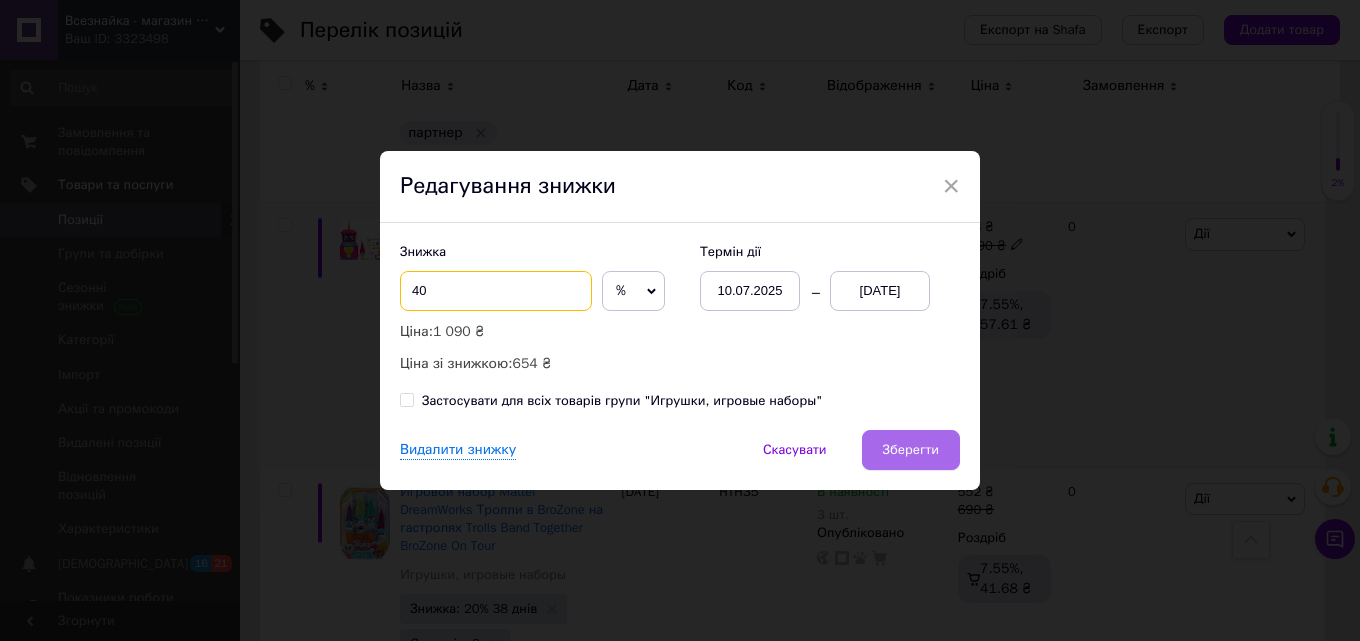 type on "40" 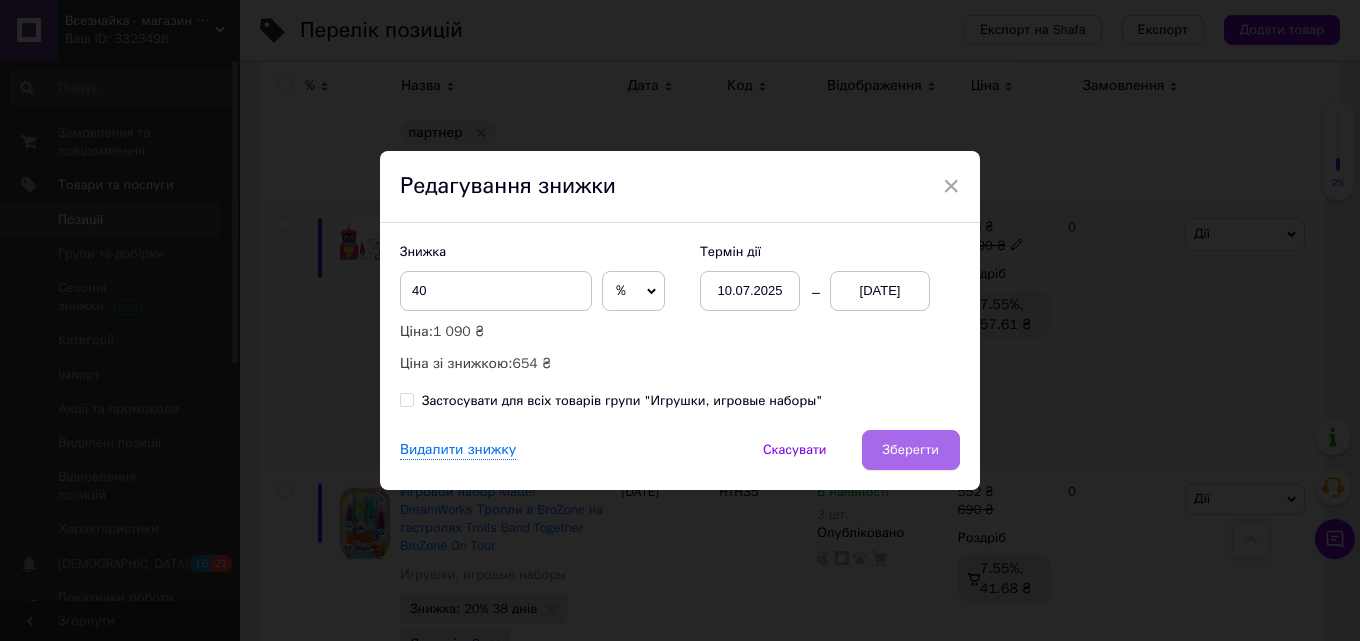 click on "Зберегти" at bounding box center [911, 450] 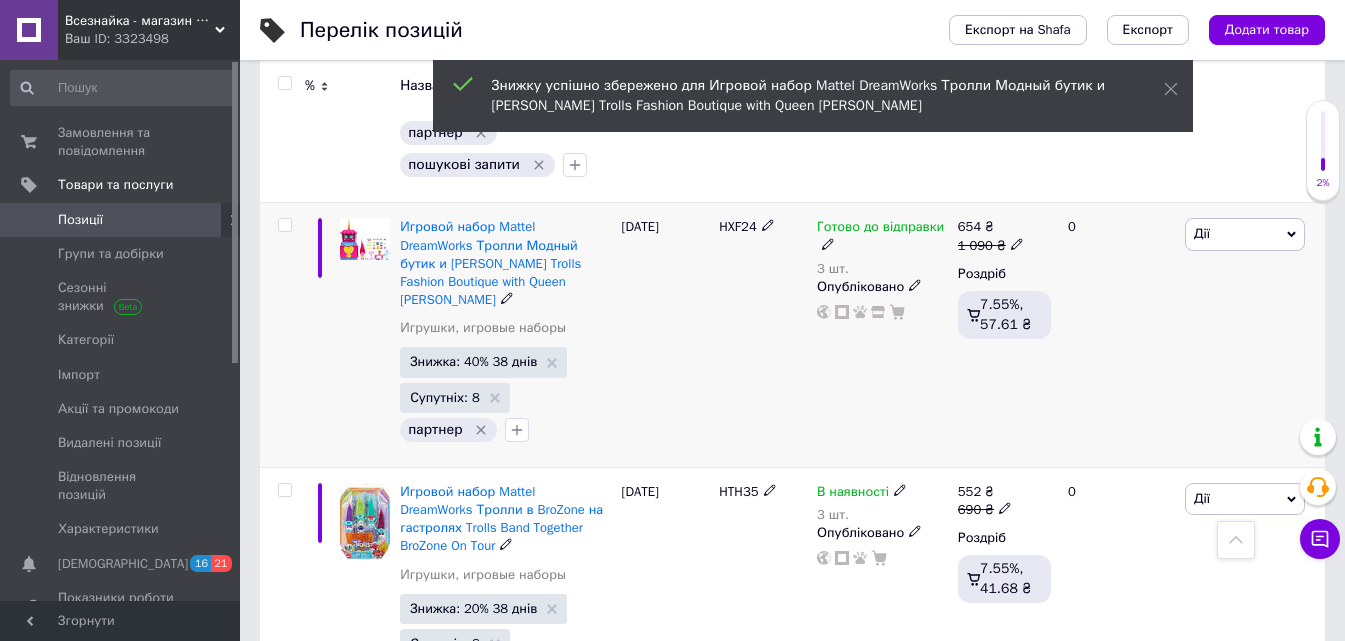 scroll, scrollTop: 0, scrollLeft: 304, axis: horizontal 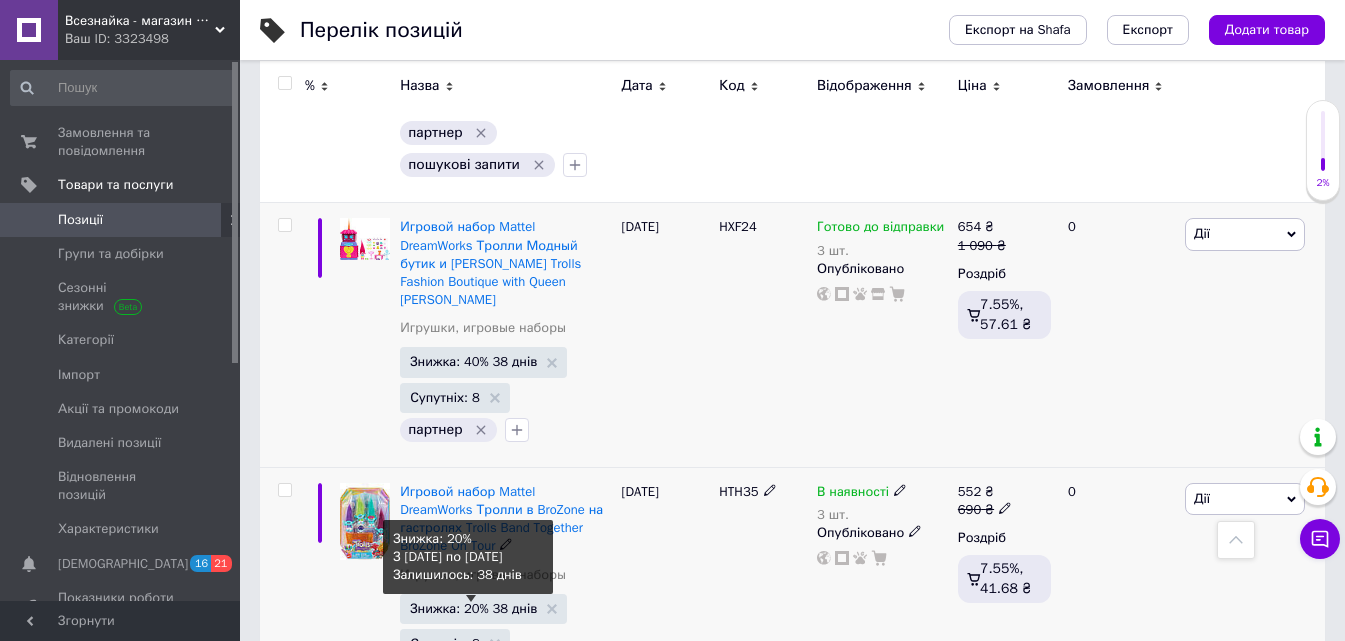 click on "Знижка: 20% 38 днів" at bounding box center (473, 608) 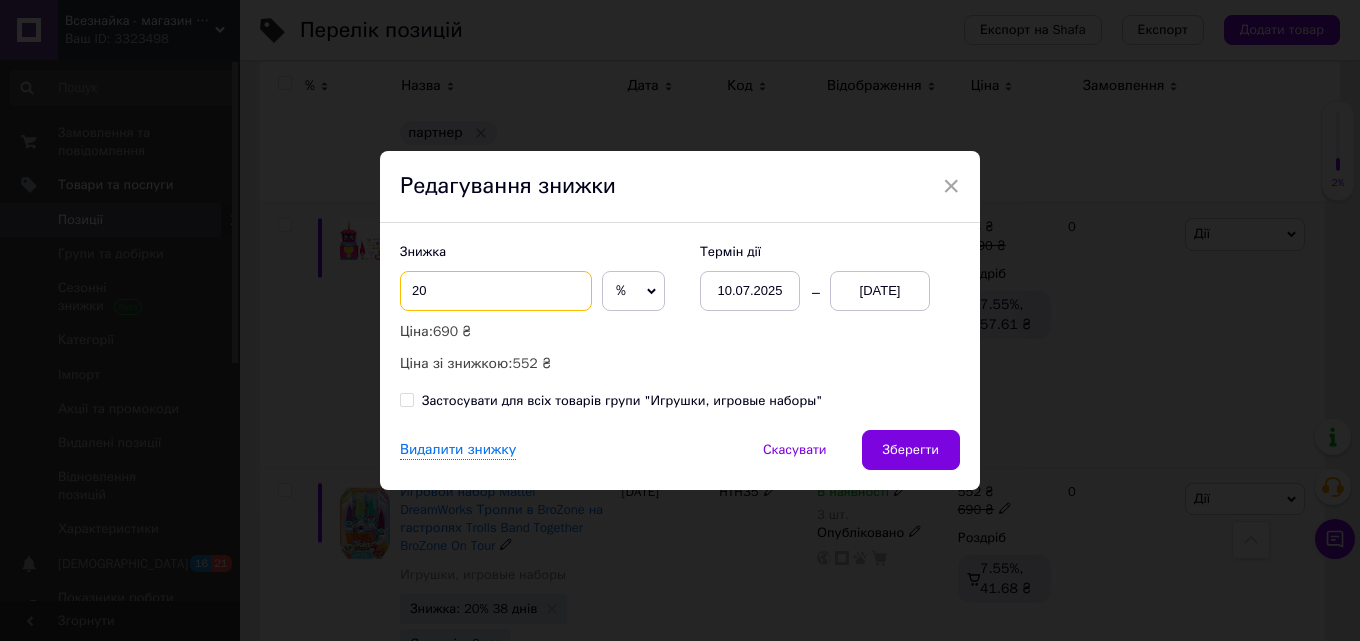 click on "20" at bounding box center (496, 291) 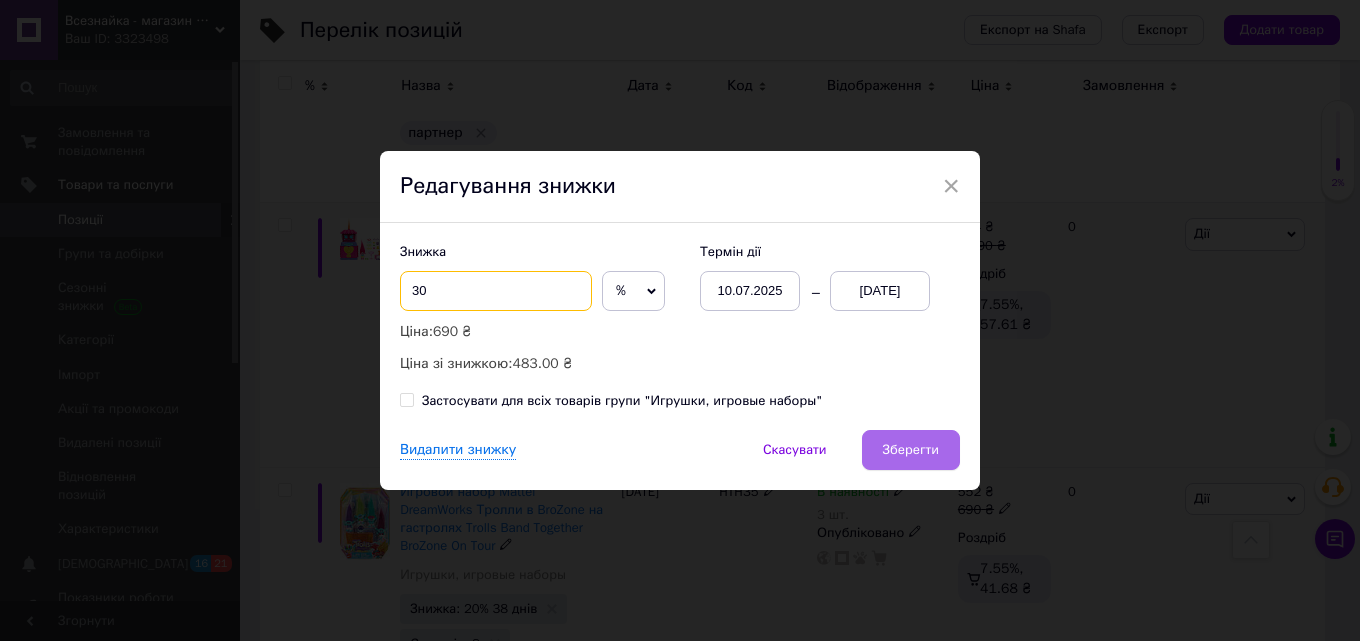 type on "30" 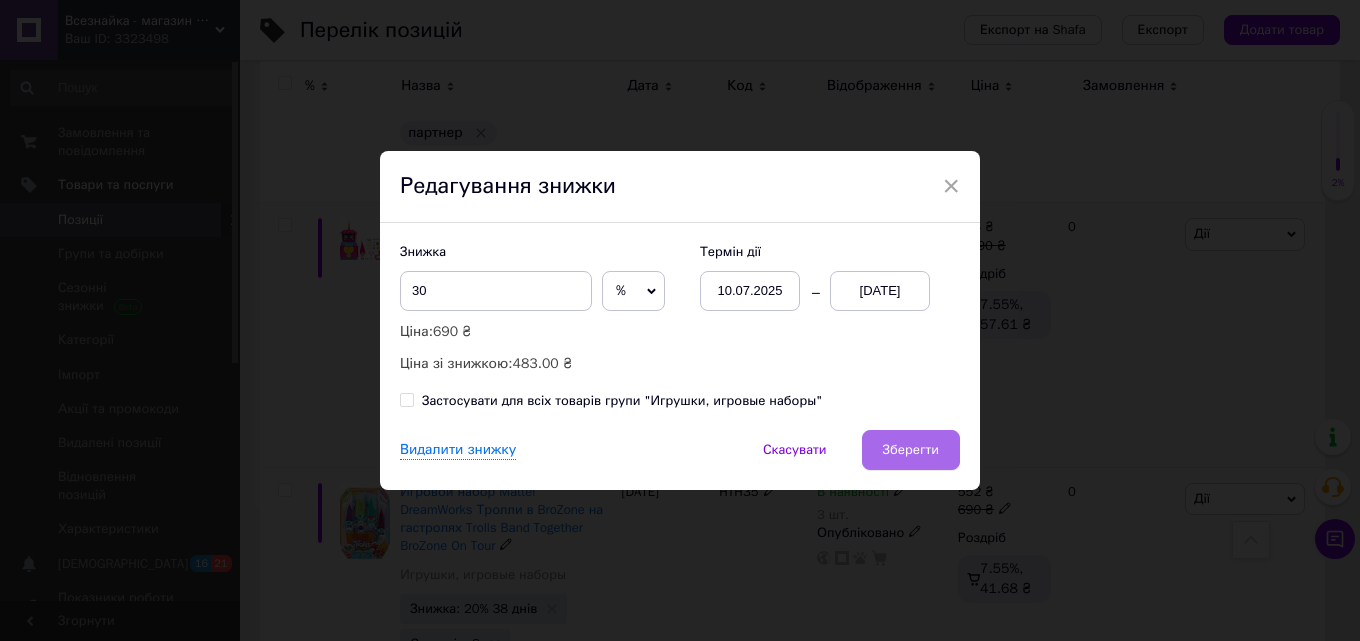 click on "Зберегти" at bounding box center [911, 450] 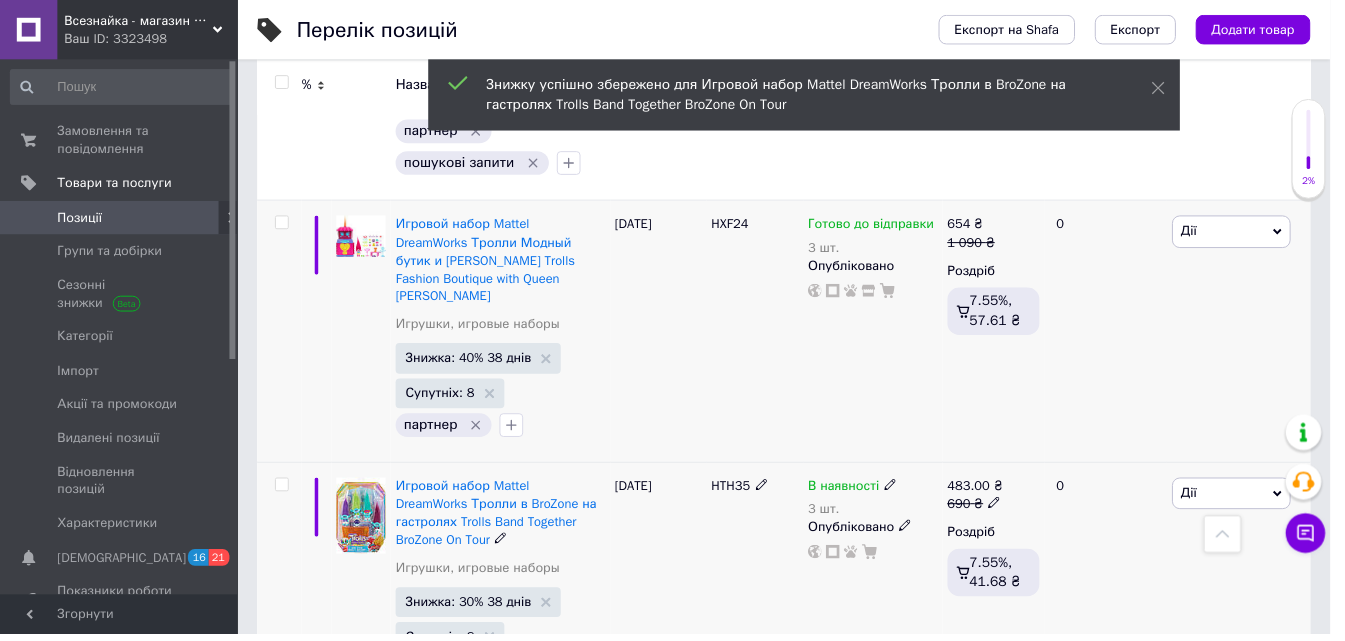 scroll, scrollTop: 0, scrollLeft: 304, axis: horizontal 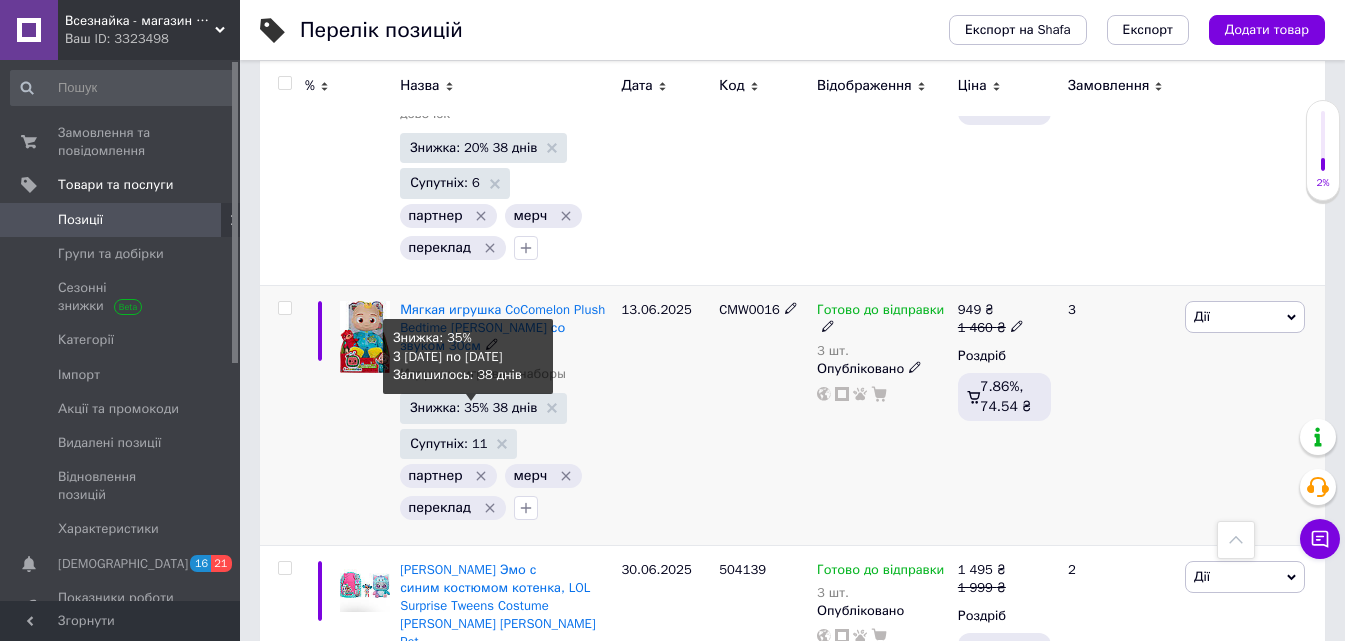 click on "Знижка: 35% 38 днів" at bounding box center [473, 407] 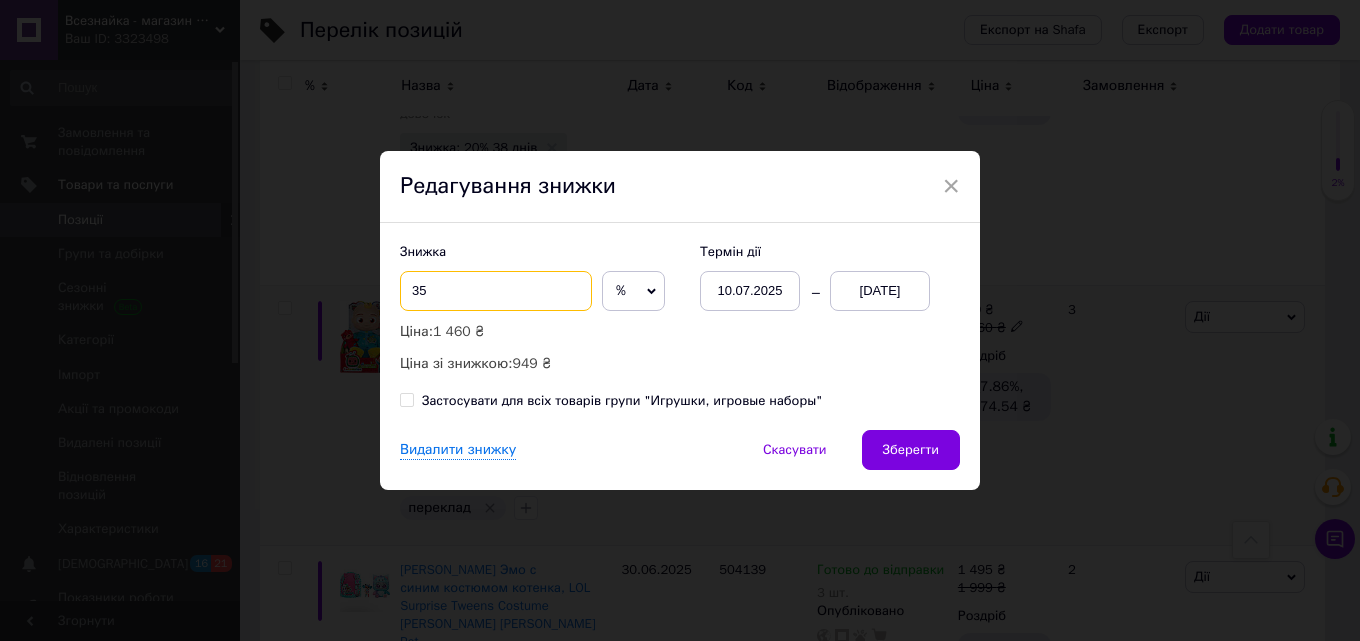 click on "35" at bounding box center [496, 291] 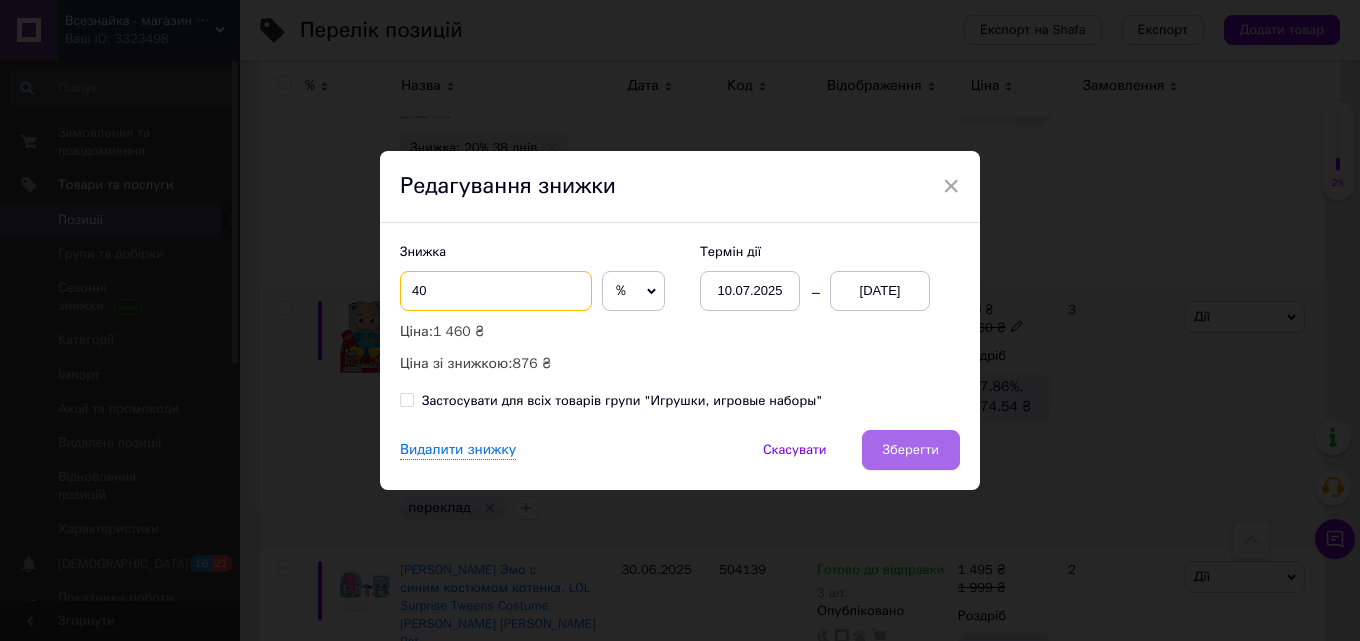 type on "40" 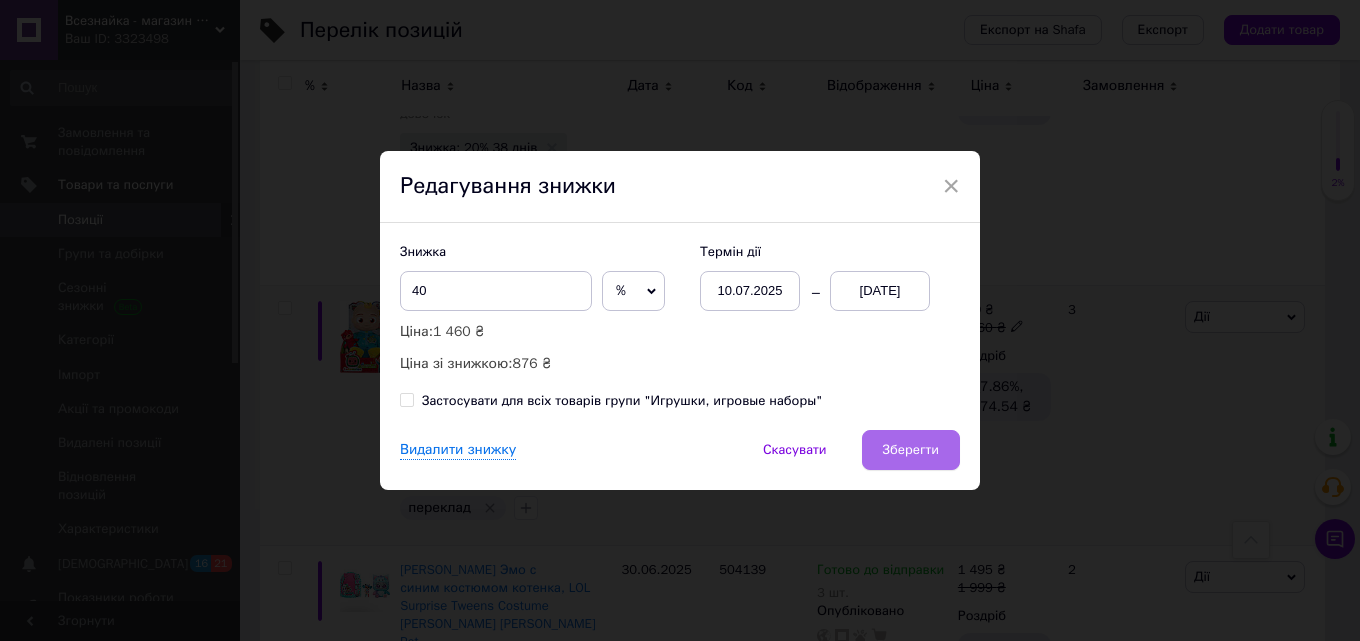 click on "Зберегти" at bounding box center [911, 450] 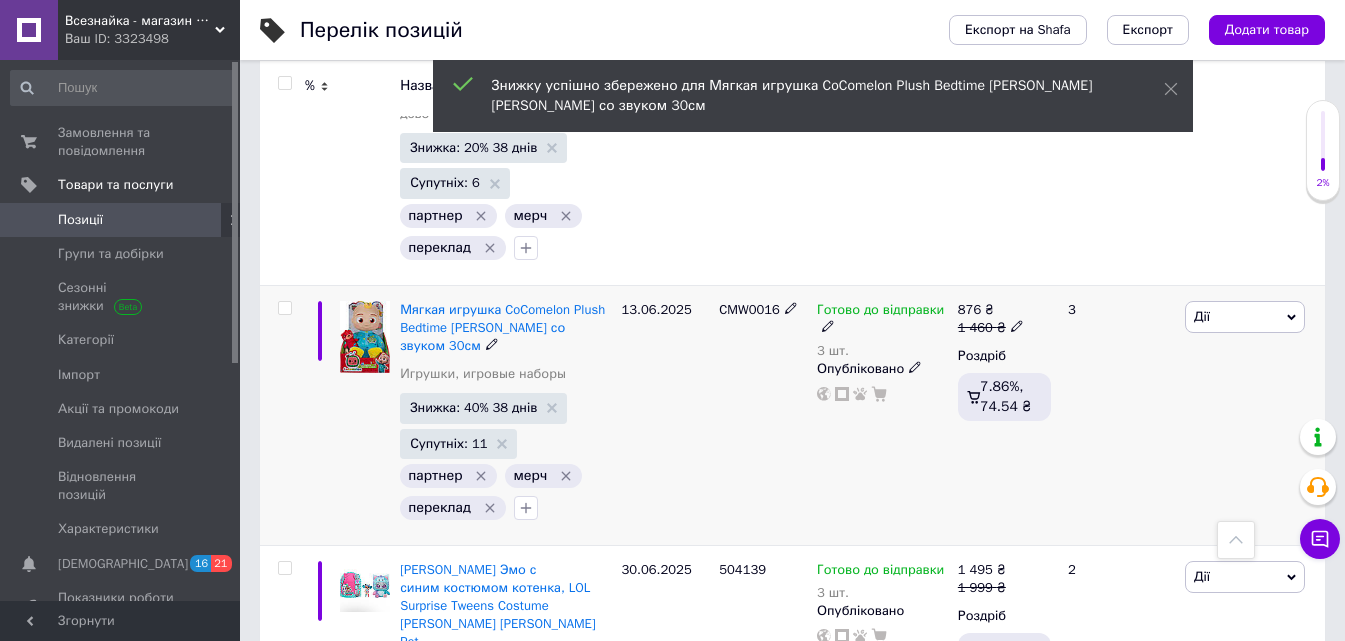 scroll, scrollTop: 0, scrollLeft: 304, axis: horizontal 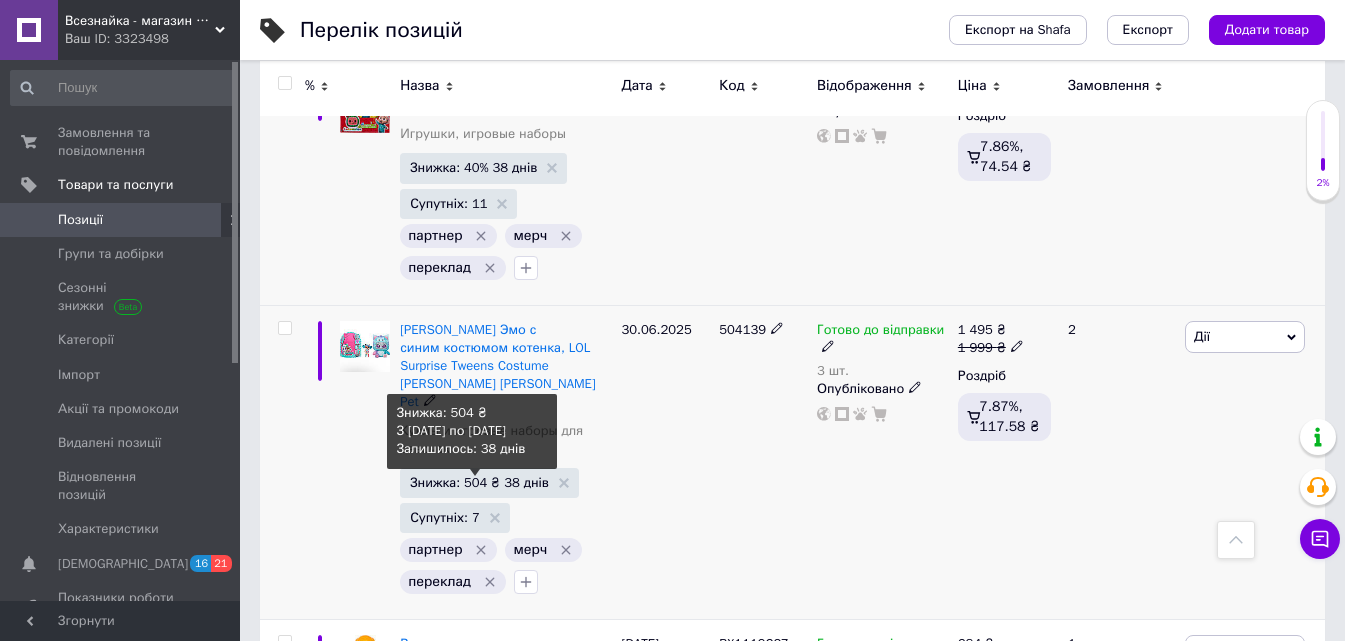 click on "Знижка: 504 ₴ 38 днів" at bounding box center [479, 482] 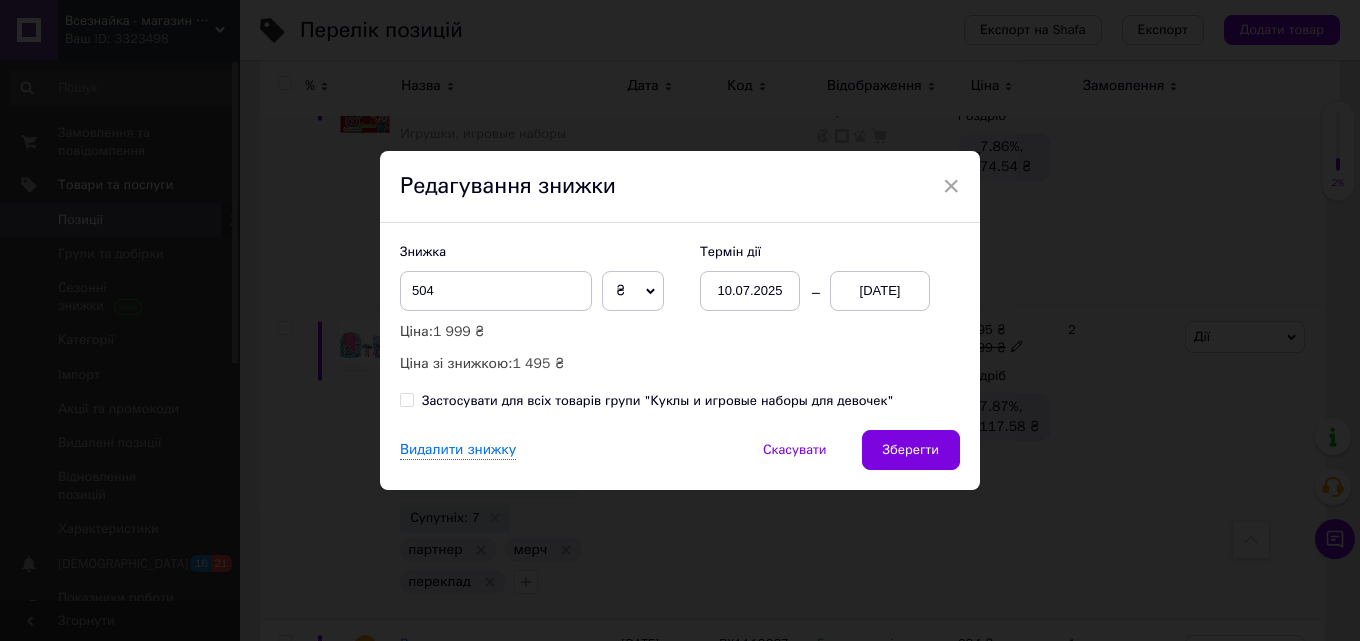 click on "₴" at bounding box center (633, 291) 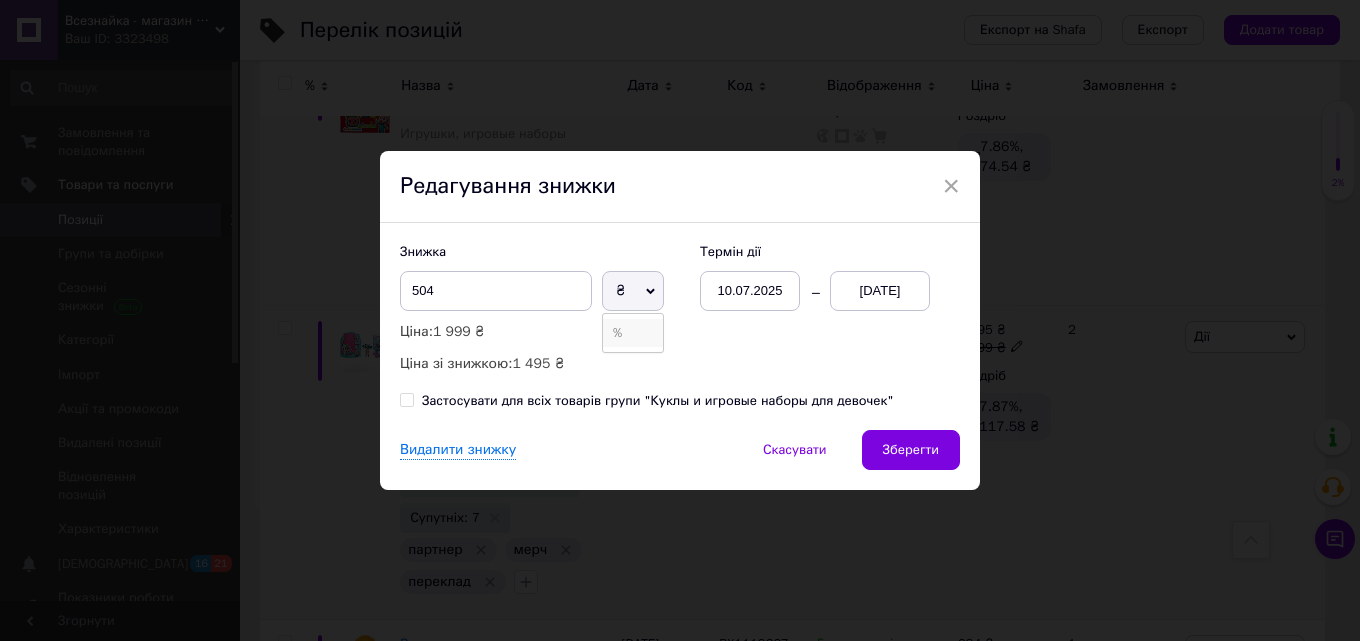 click on "%" at bounding box center [633, 333] 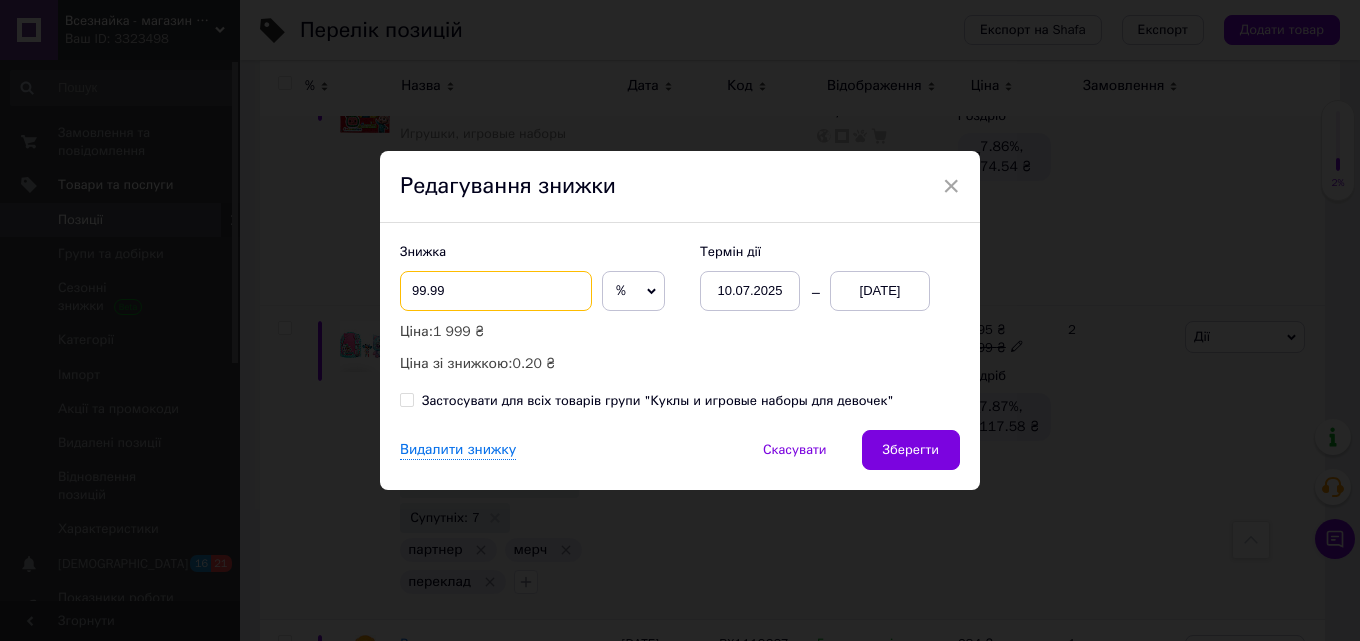 click on "99.99" at bounding box center (496, 291) 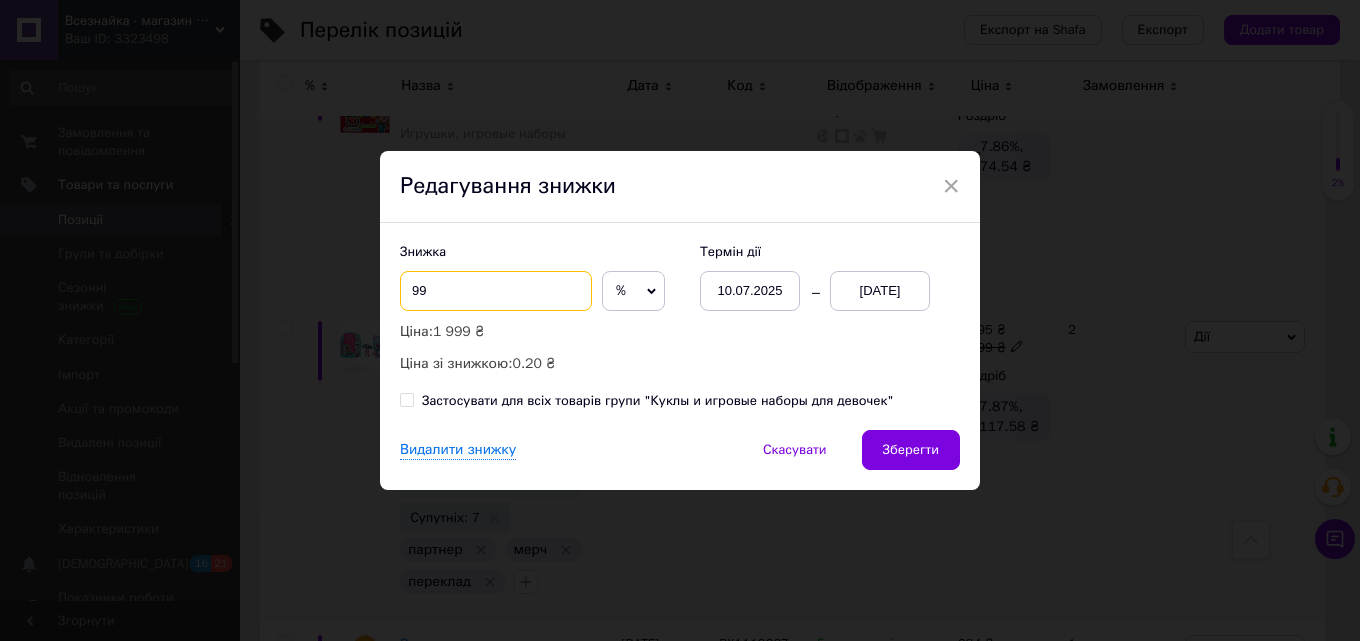 type on "9" 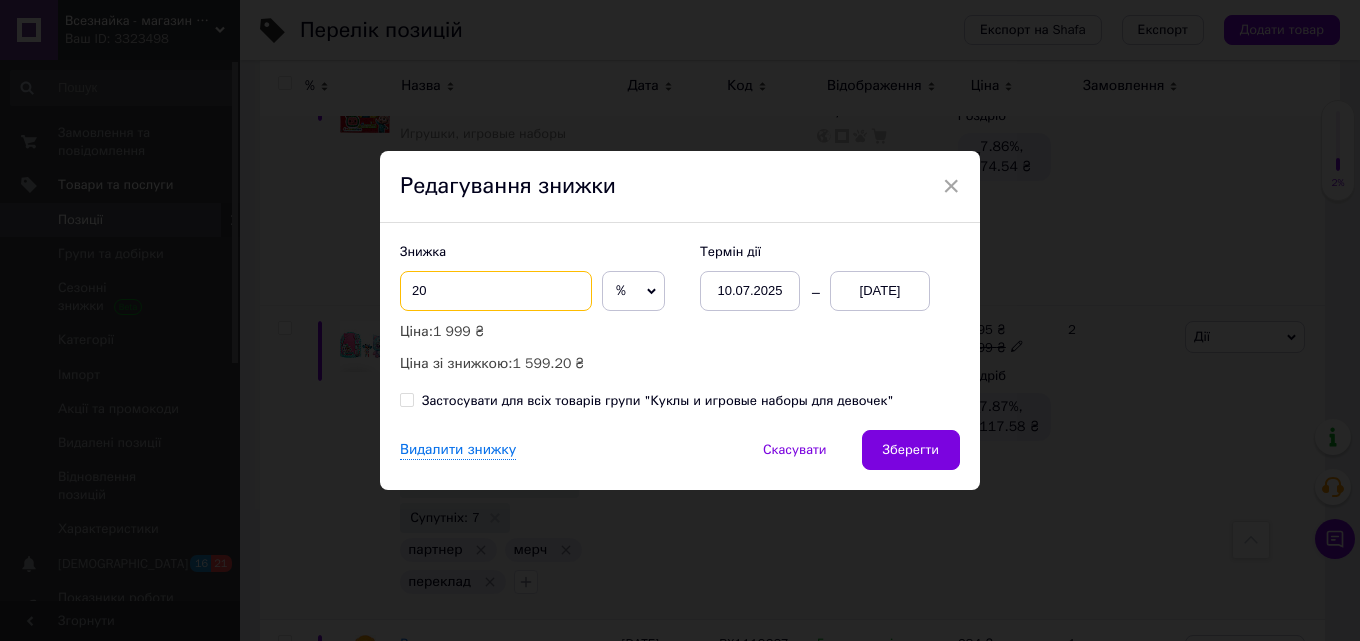 type on "2" 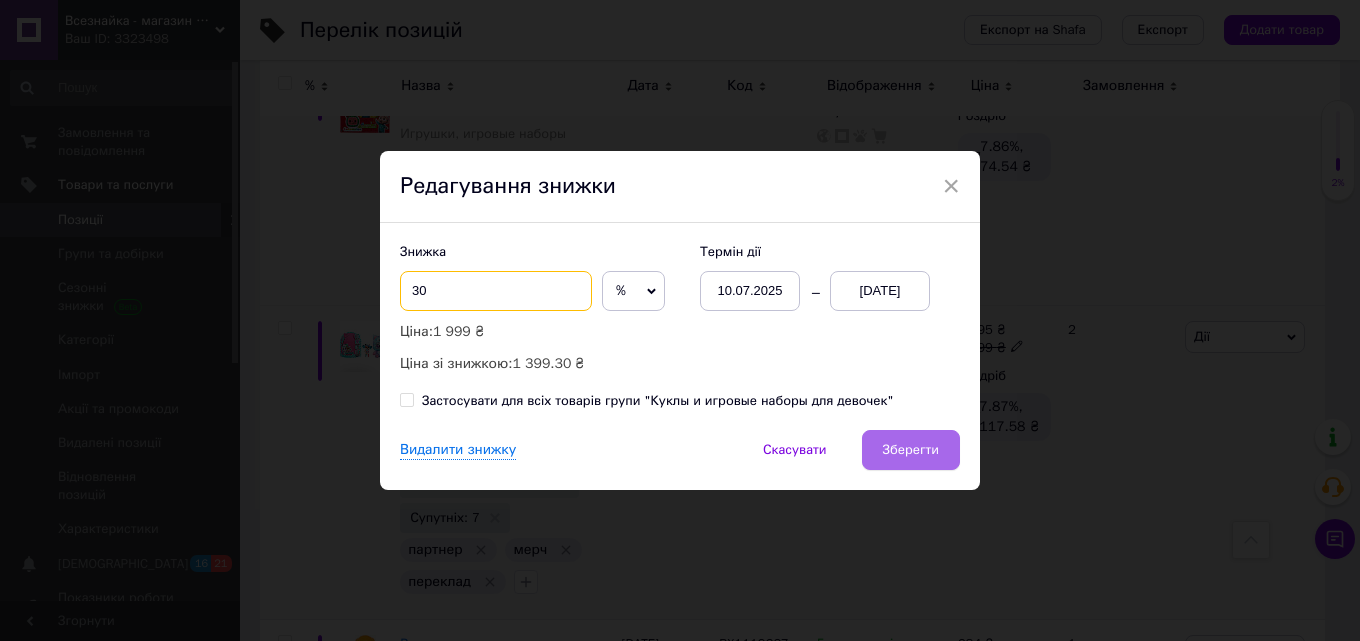 type on "30" 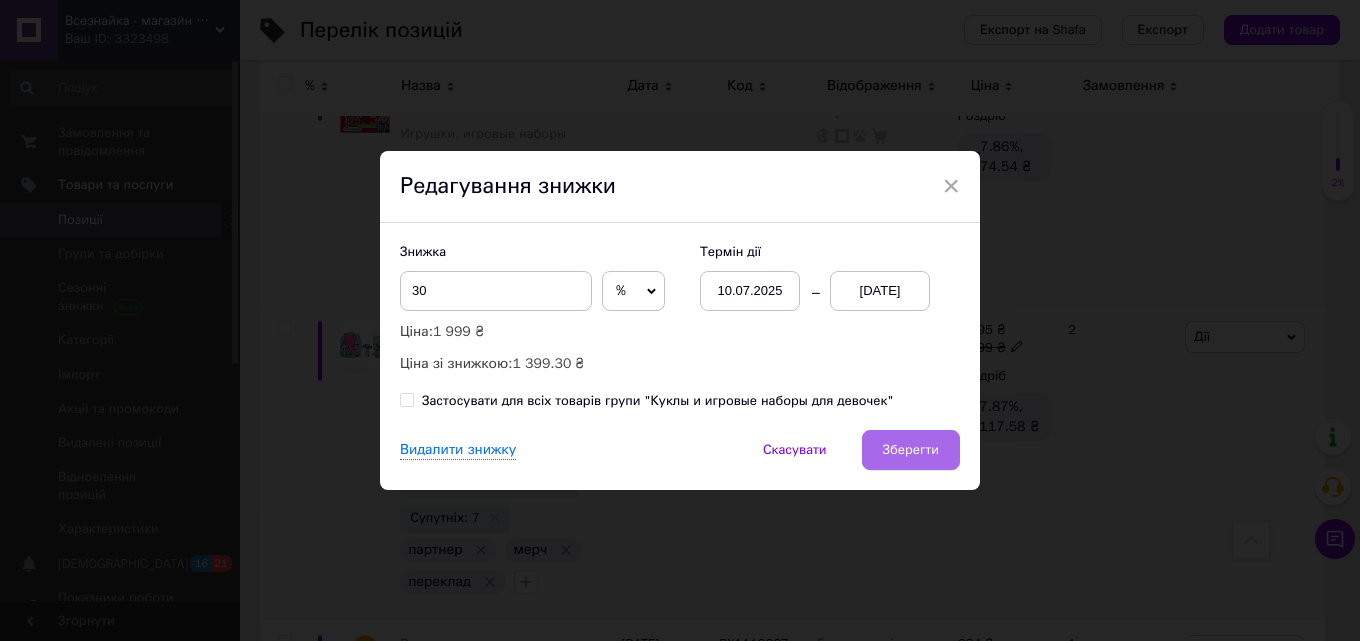 click on "Зберегти" at bounding box center (911, 450) 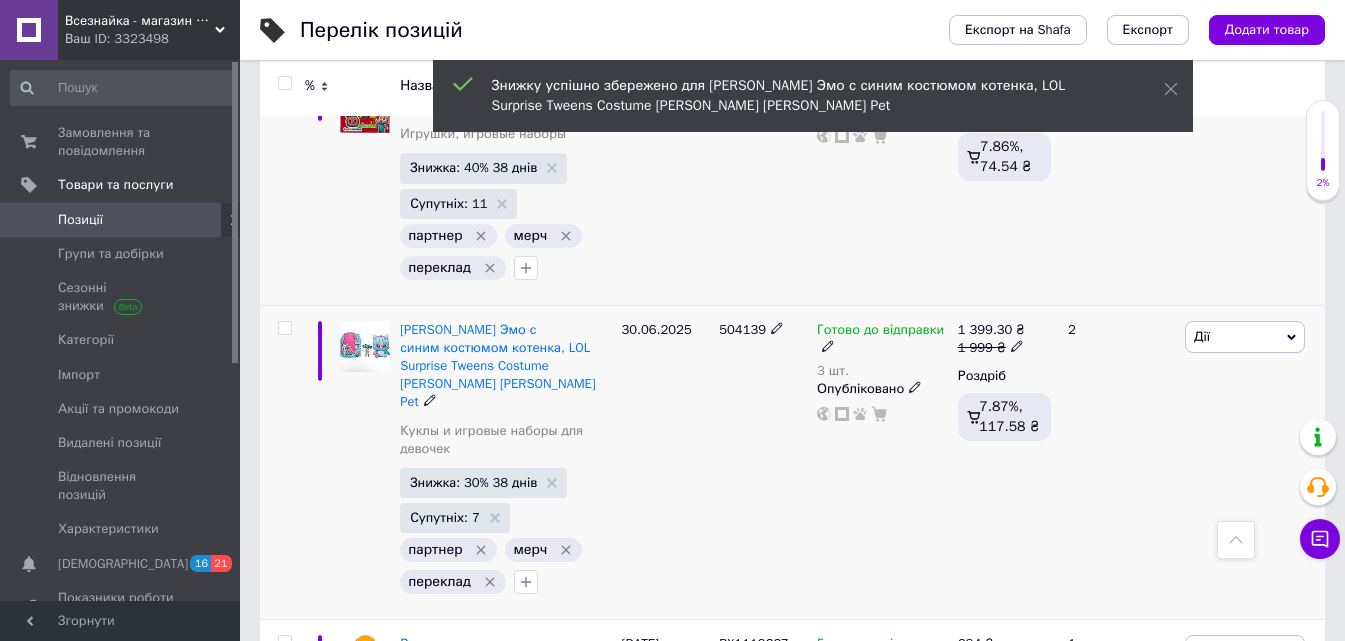 scroll, scrollTop: 0, scrollLeft: 304, axis: horizontal 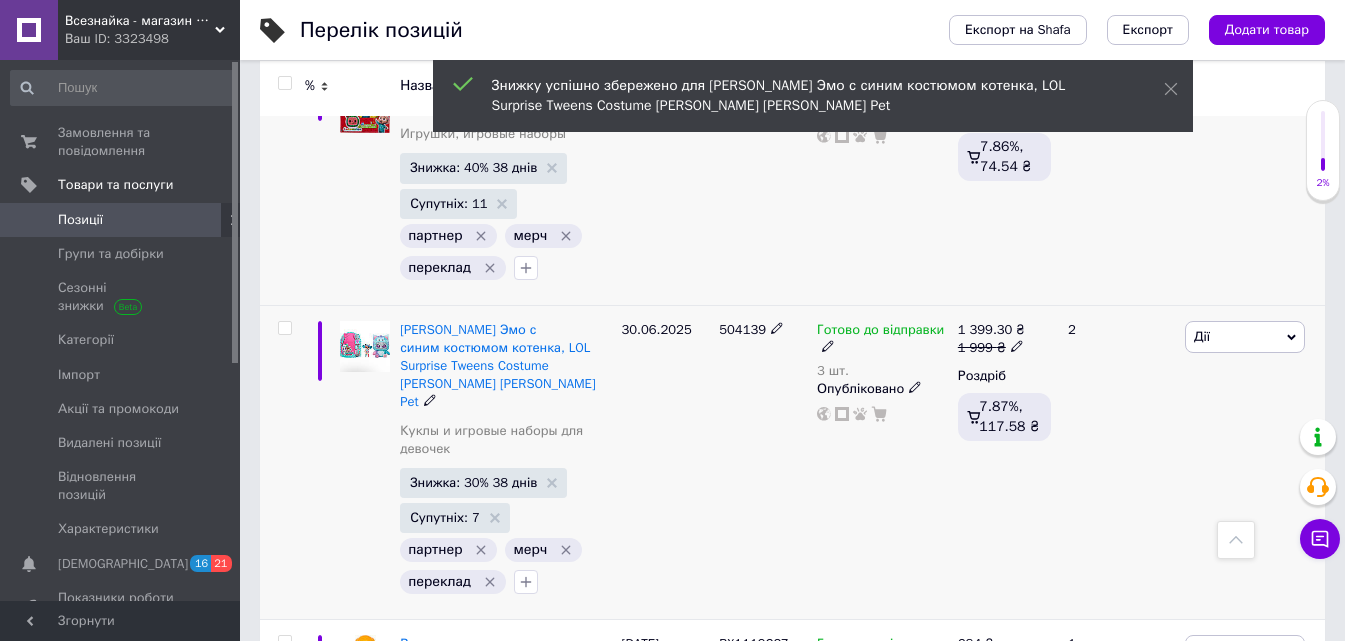 click 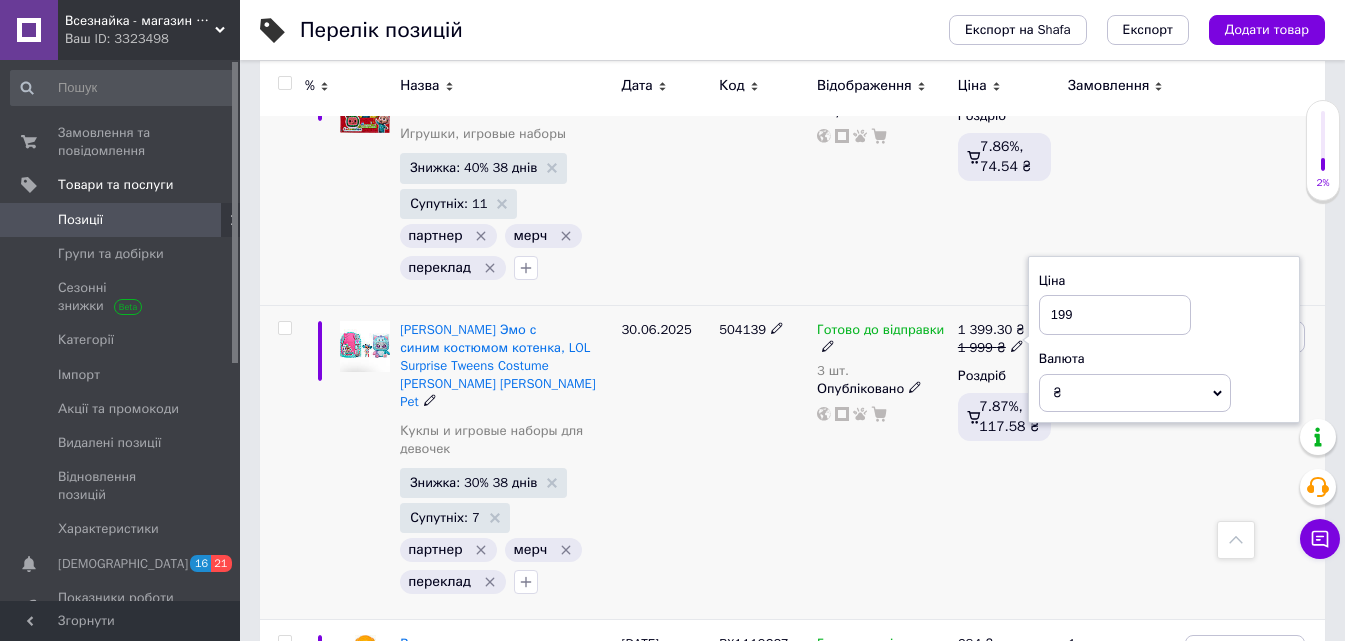 type on "1990" 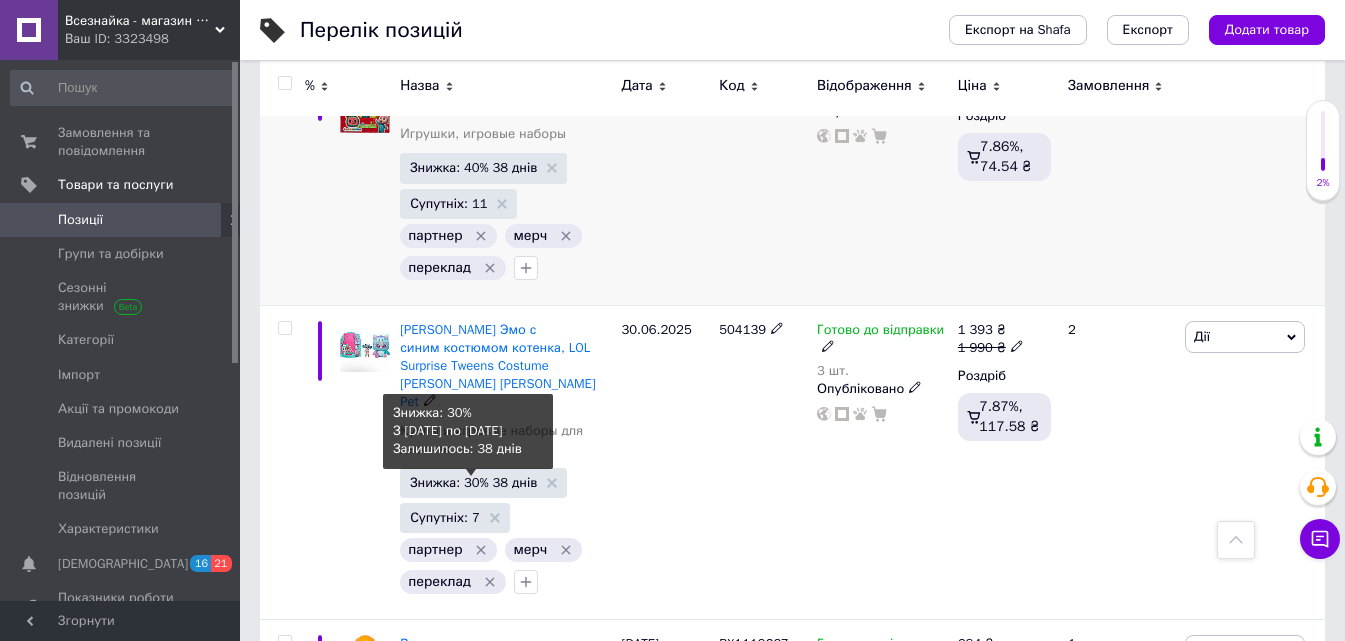 click on "Знижка: 30% 38 днів" at bounding box center [473, 482] 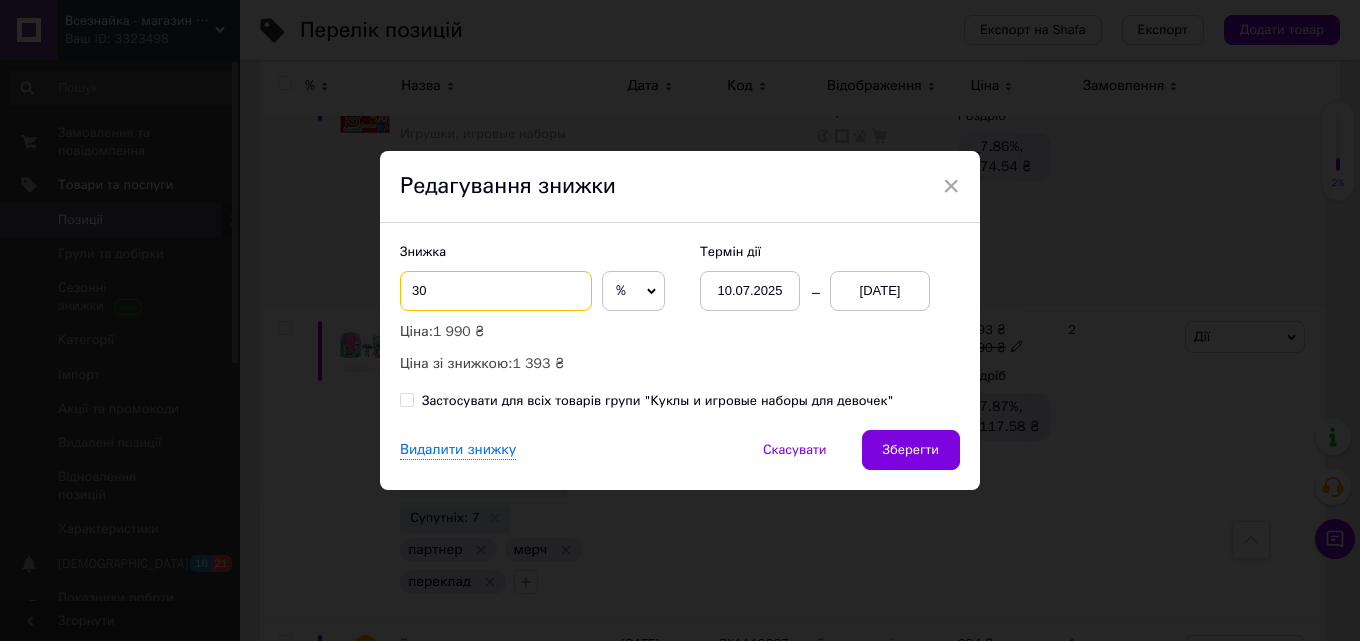 click on "30" at bounding box center [496, 291] 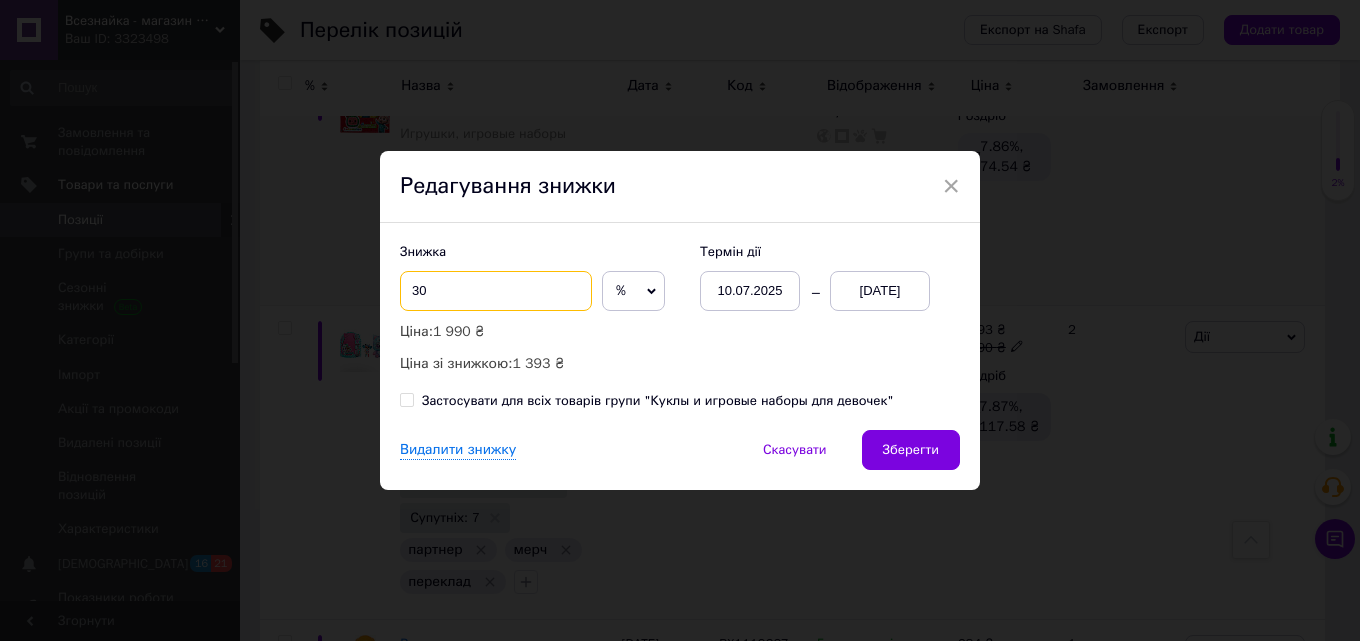 type on "3" 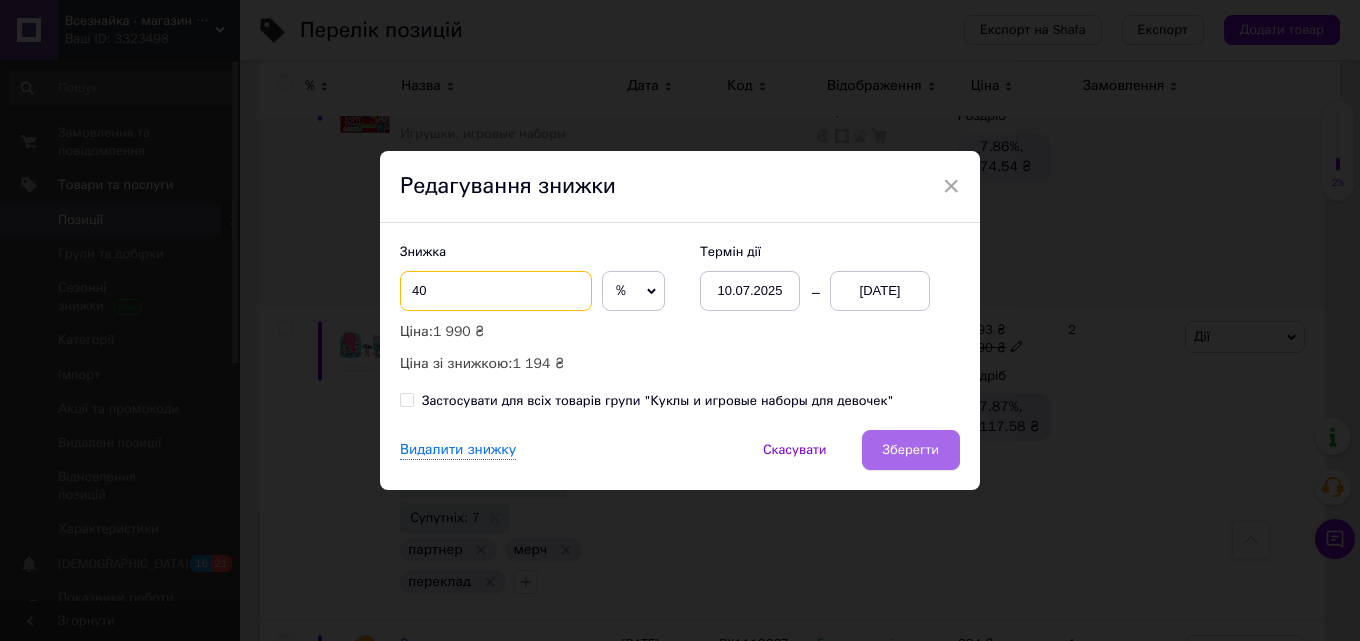 type on "40" 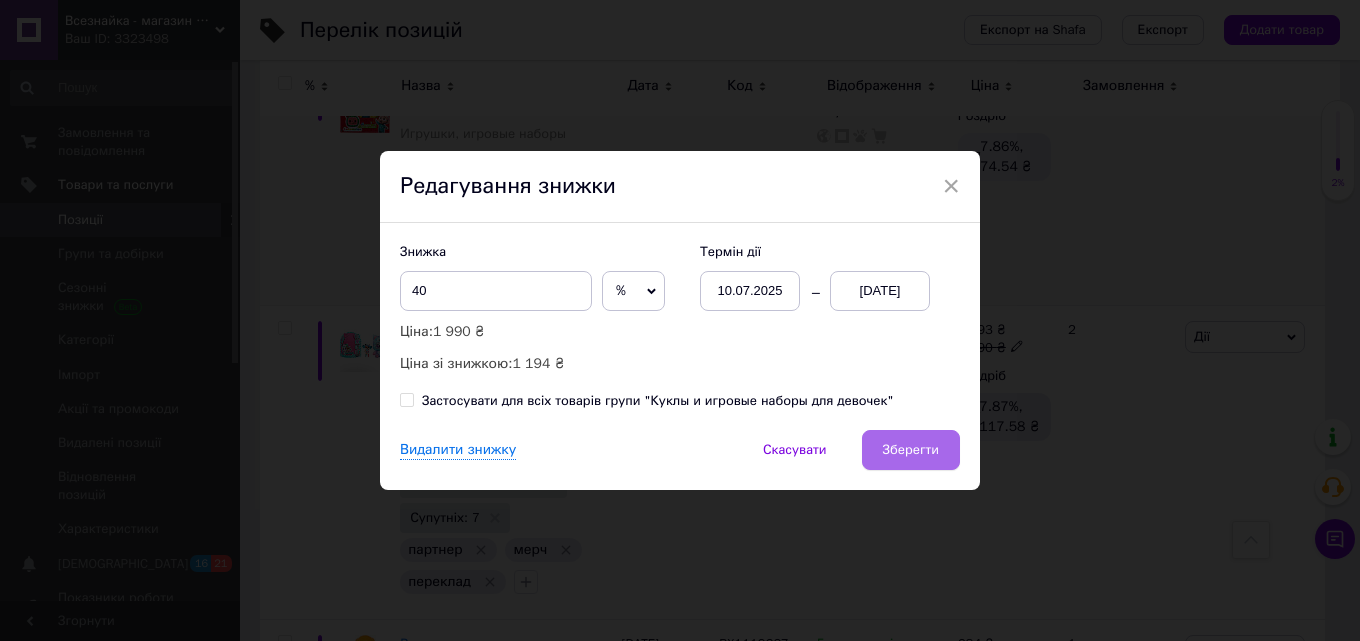 click on "Зберегти" at bounding box center (911, 450) 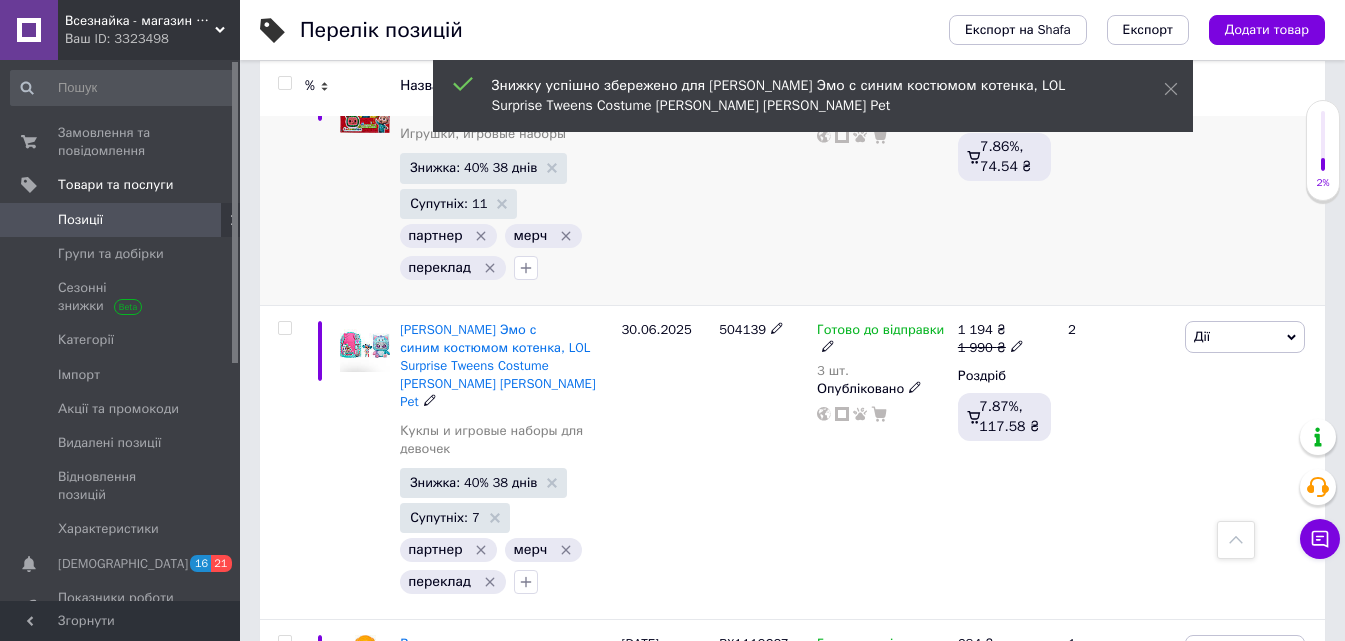 scroll, scrollTop: 0, scrollLeft: 304, axis: horizontal 